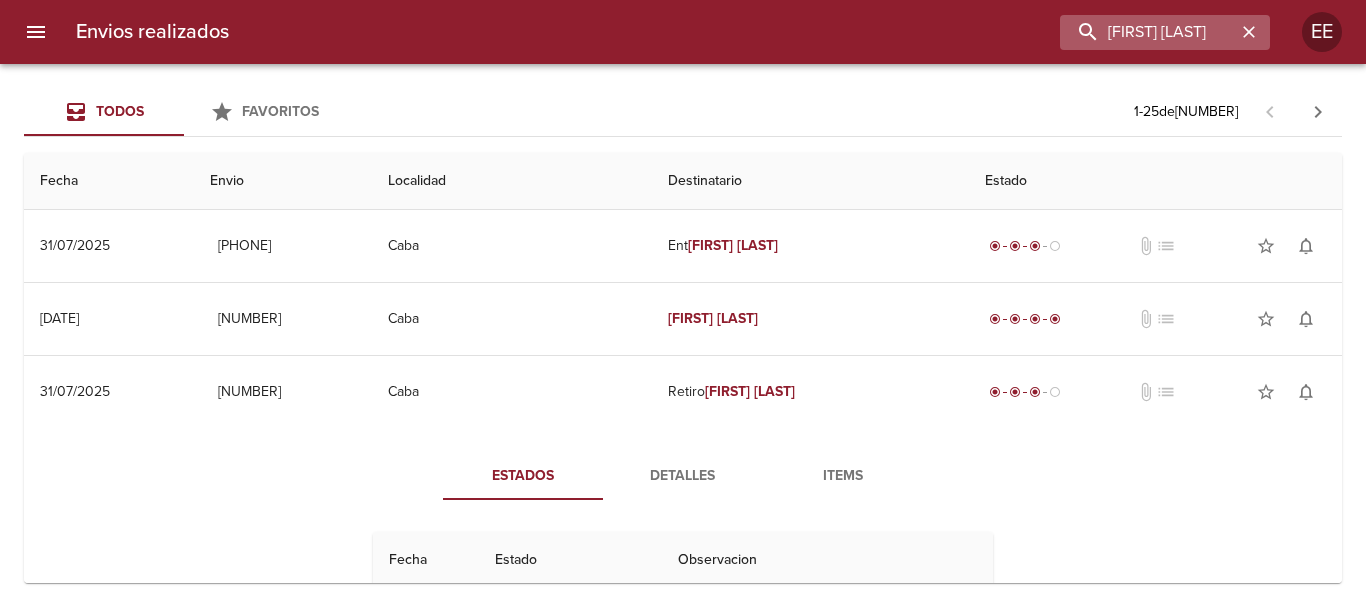 scroll, scrollTop: 0, scrollLeft: 0, axis: both 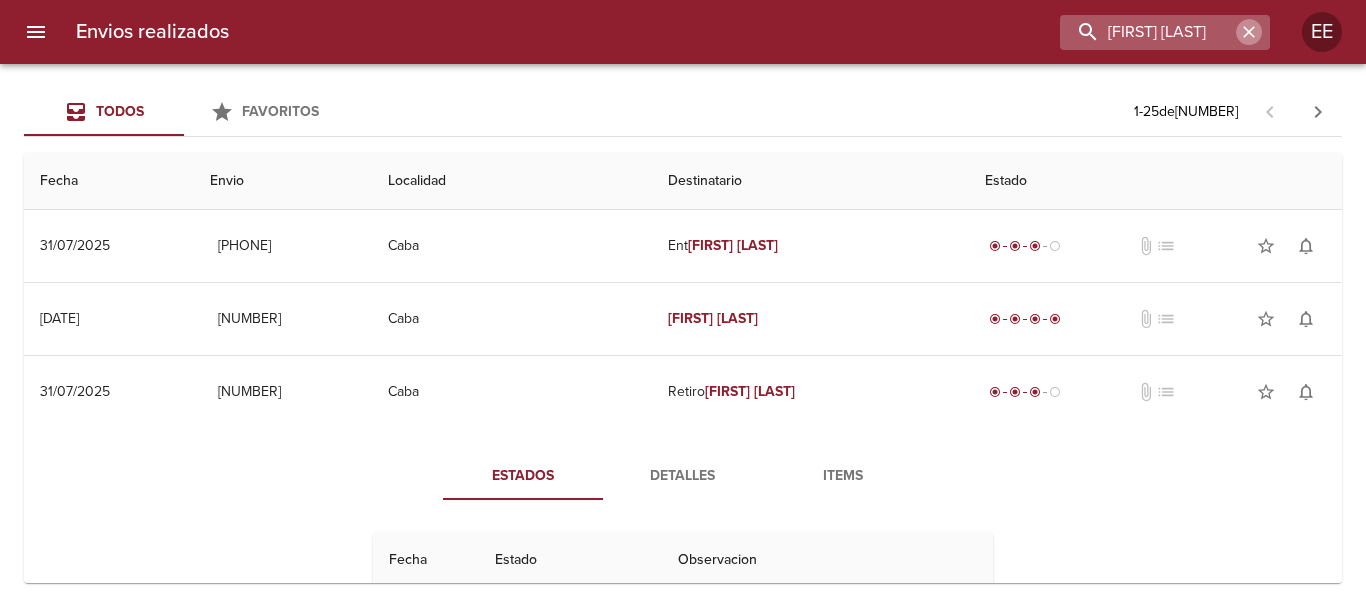 click 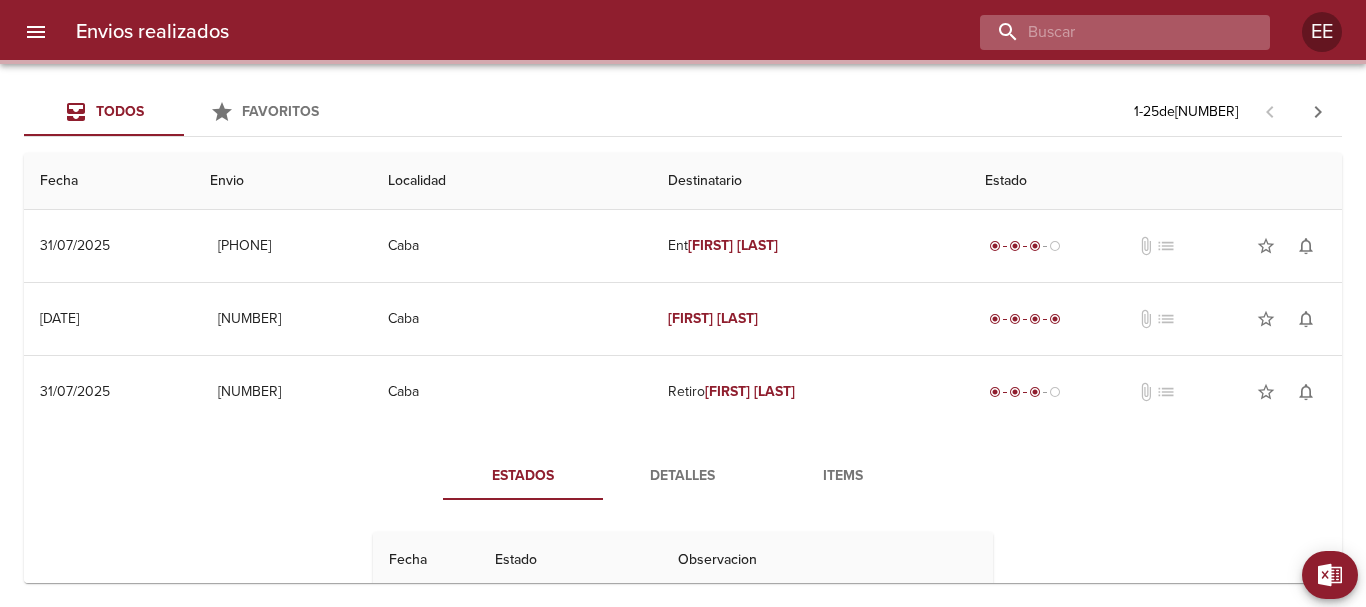 click at bounding box center [1108, 32] 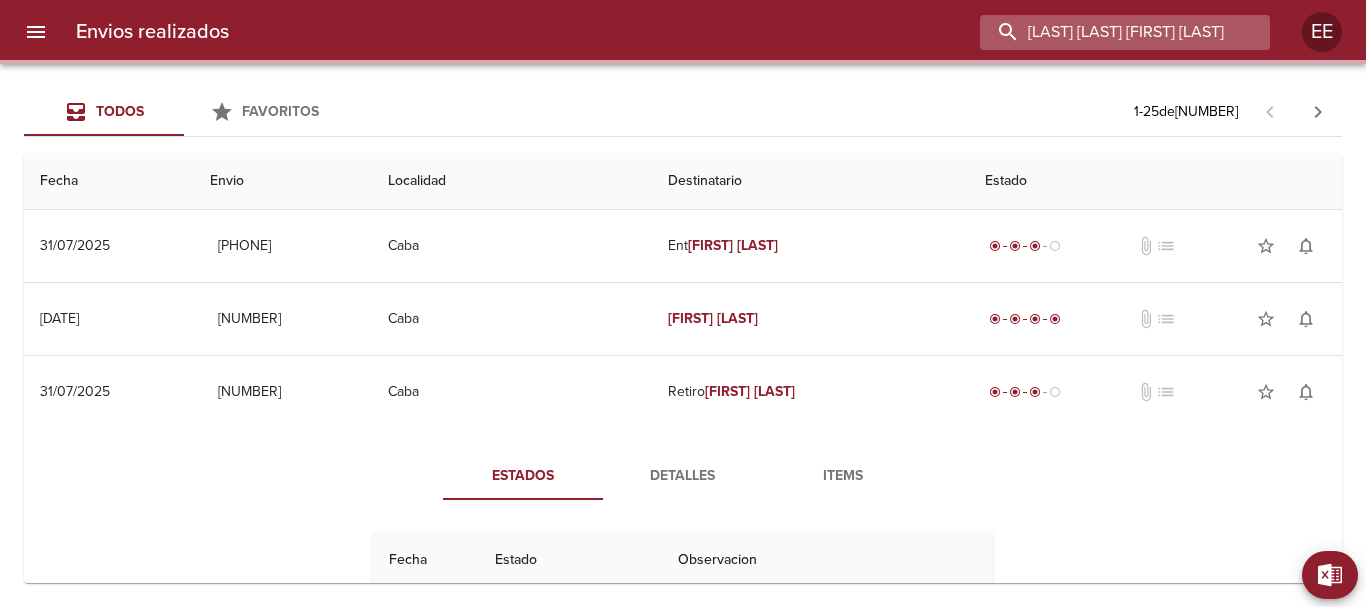 scroll, scrollTop: 0, scrollLeft: 42, axis: horizontal 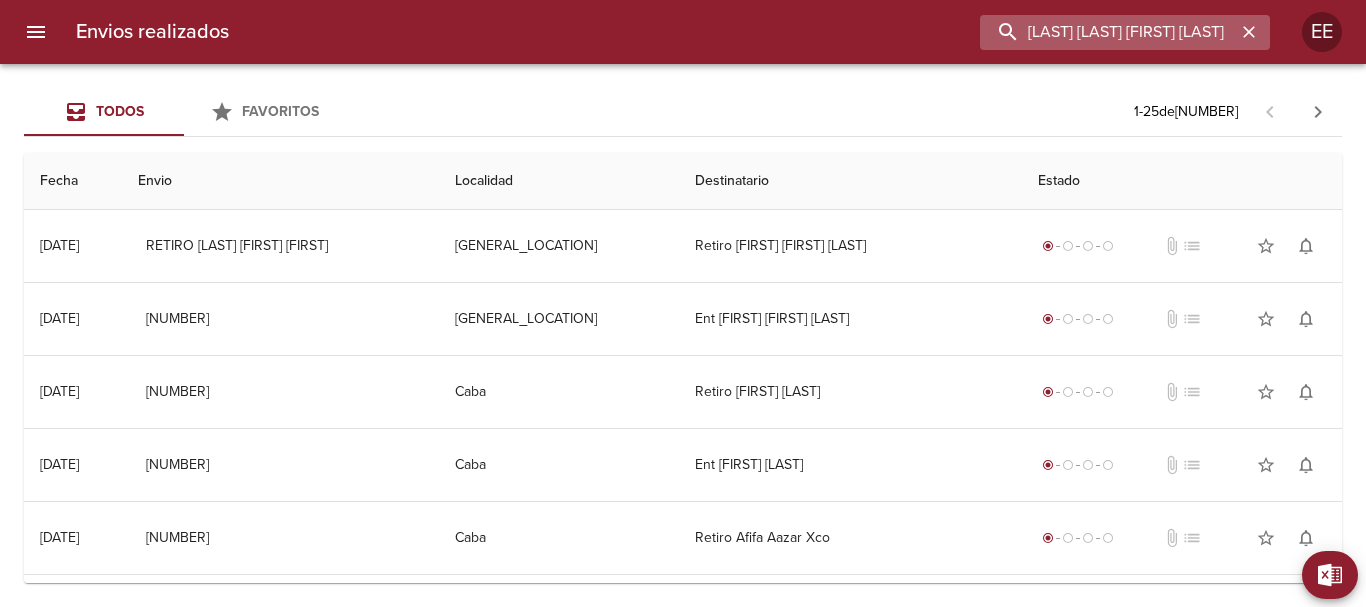 type on "[LAST] [LAST] [FIRST] [LAST]" 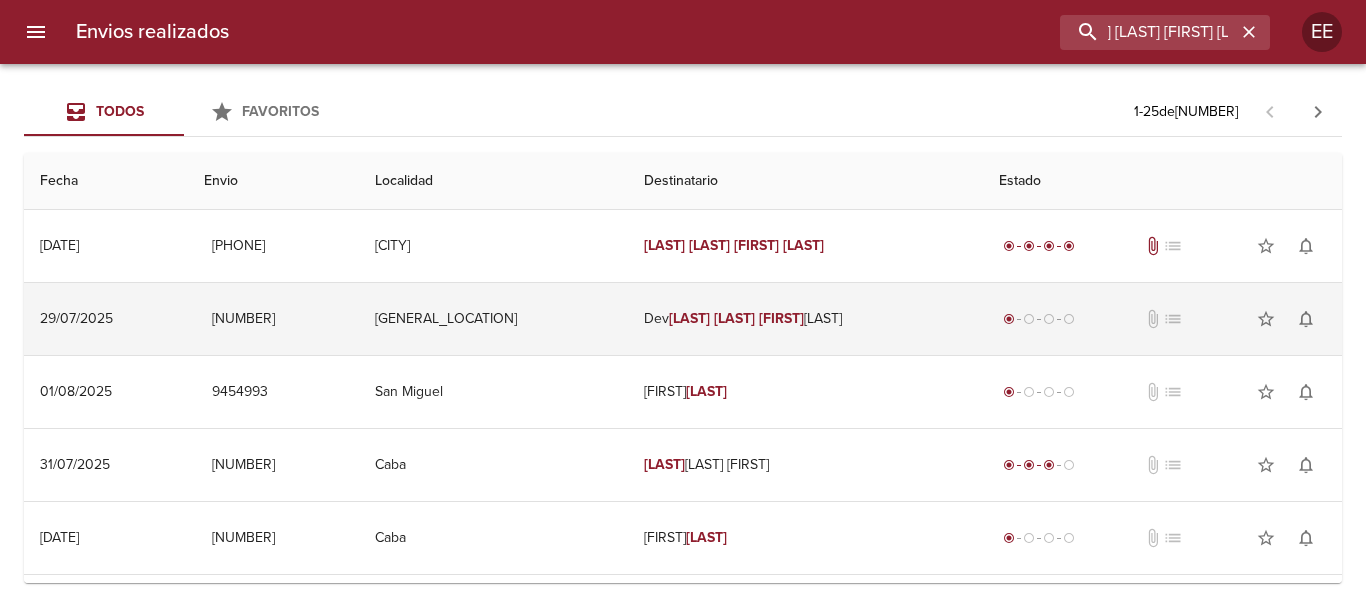 scroll, scrollTop: 0, scrollLeft: 0, axis: both 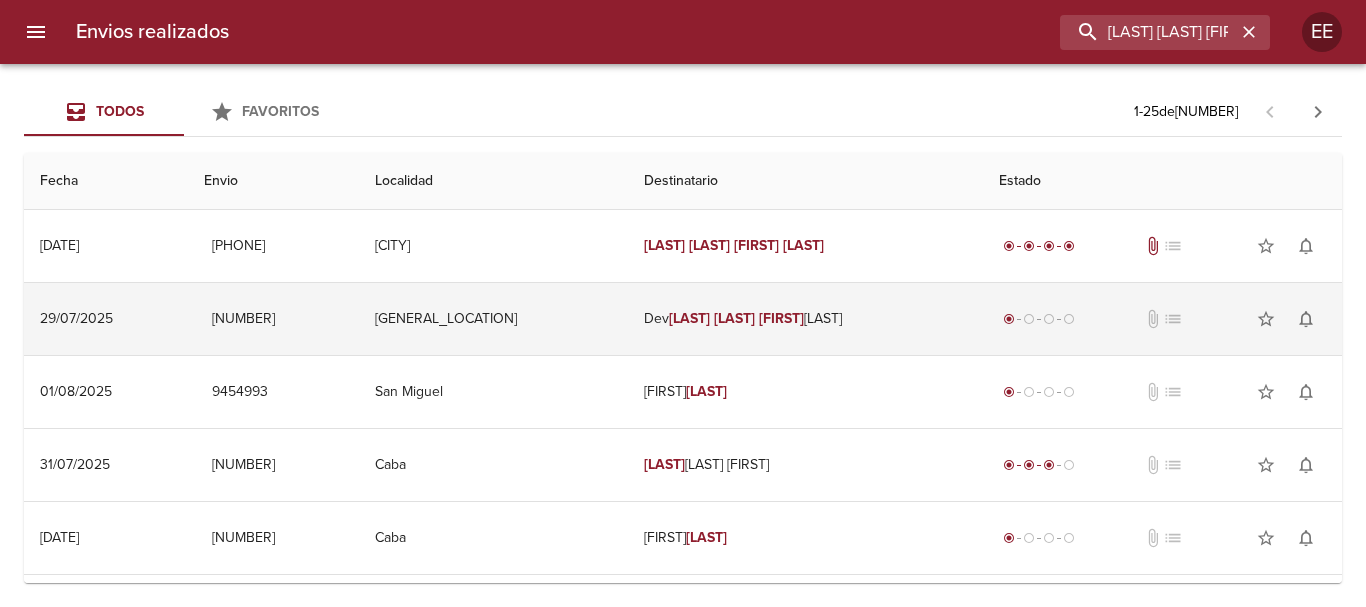 click on "[FIRST]" at bounding box center [781, 318] 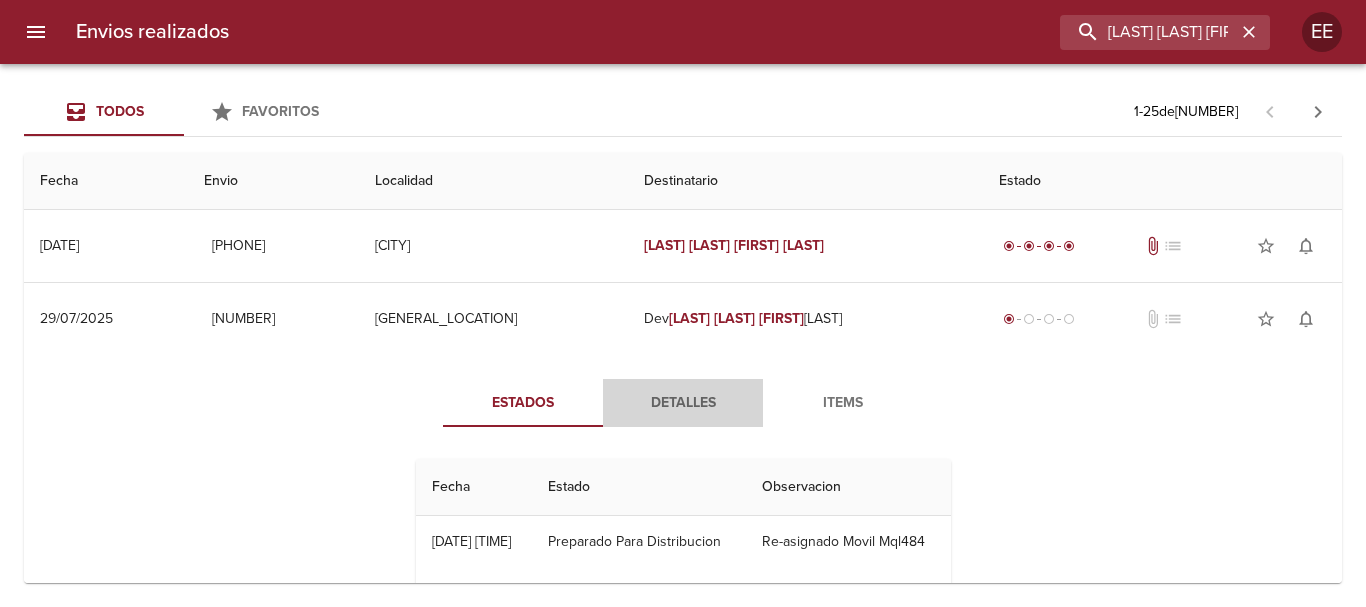 click on "Detalles" at bounding box center (683, 403) 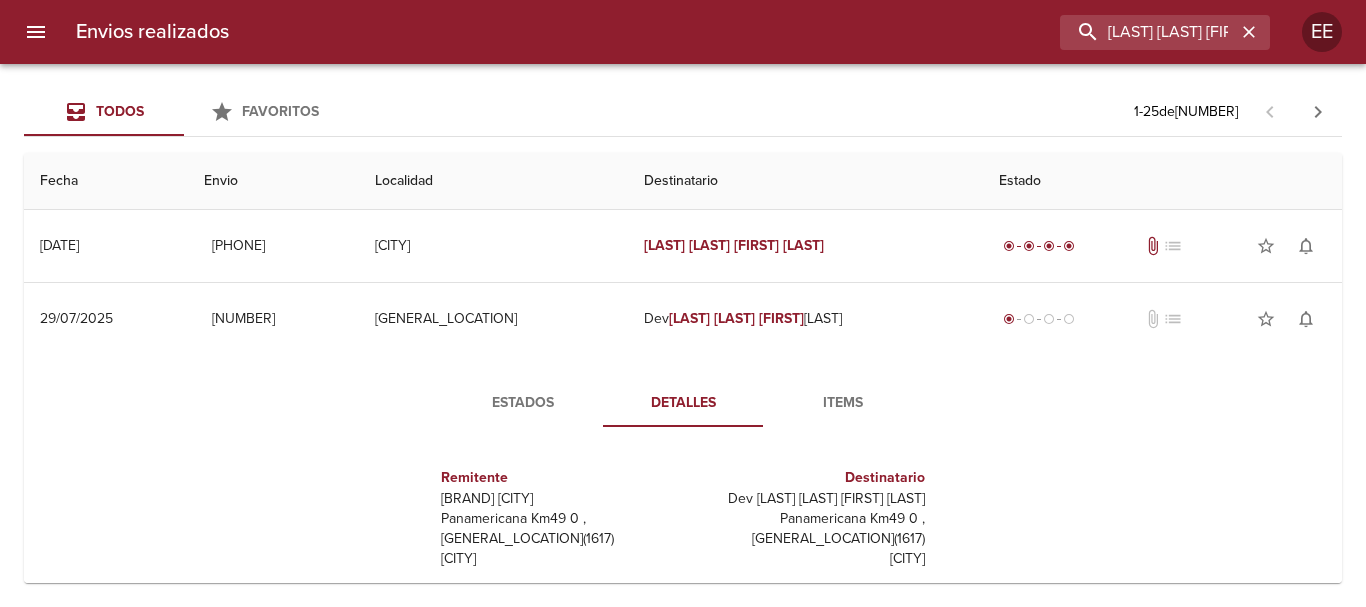 scroll, scrollTop: 100, scrollLeft: 0, axis: vertical 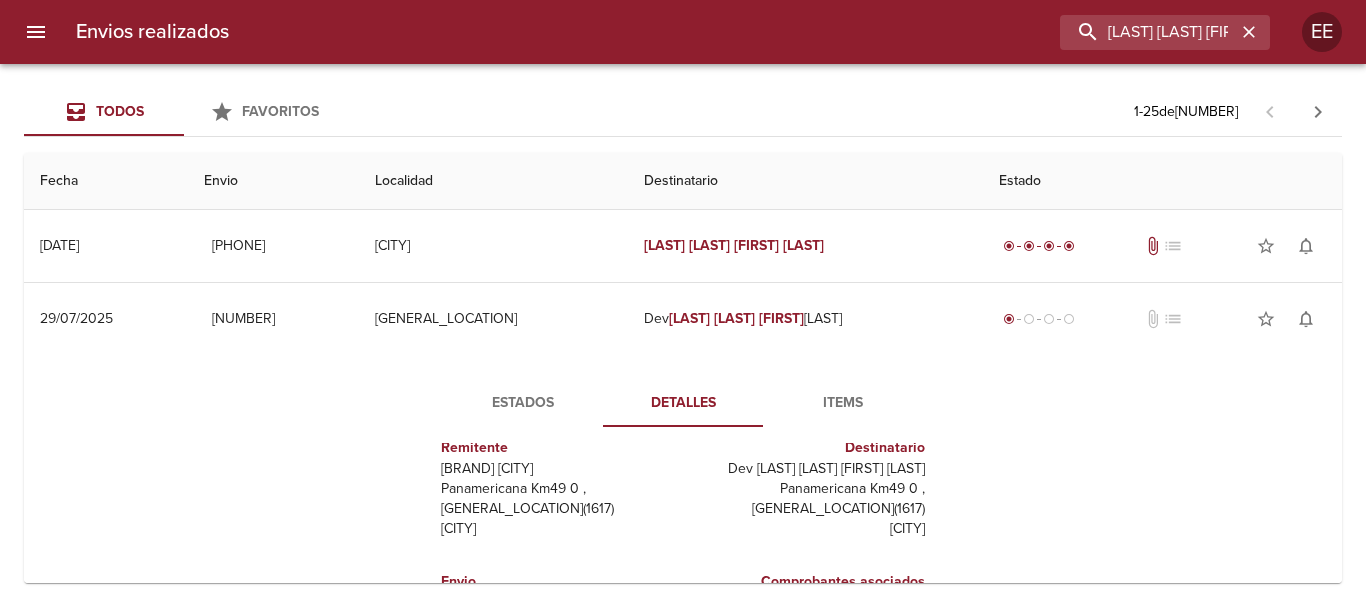 click on "Estados" at bounding box center (523, 403) 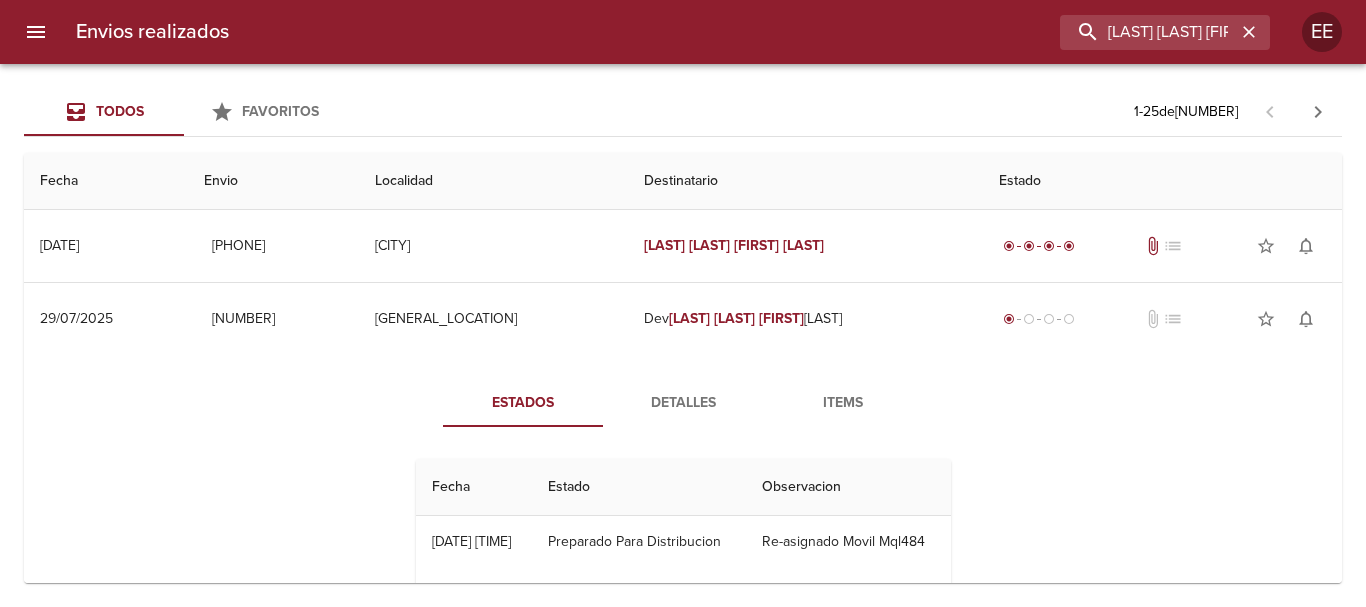 scroll, scrollTop: 100, scrollLeft: 0, axis: vertical 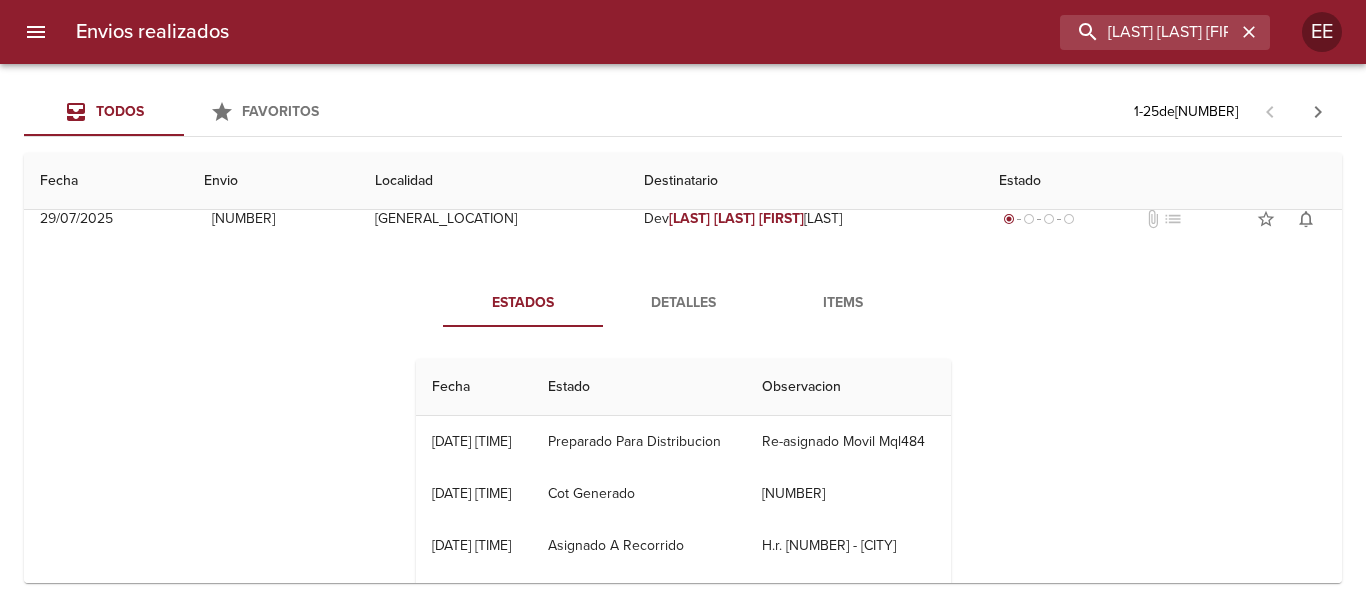 drag, startPoint x: 855, startPoint y: 304, endPoint x: 873, endPoint y: 316, distance: 21.633308 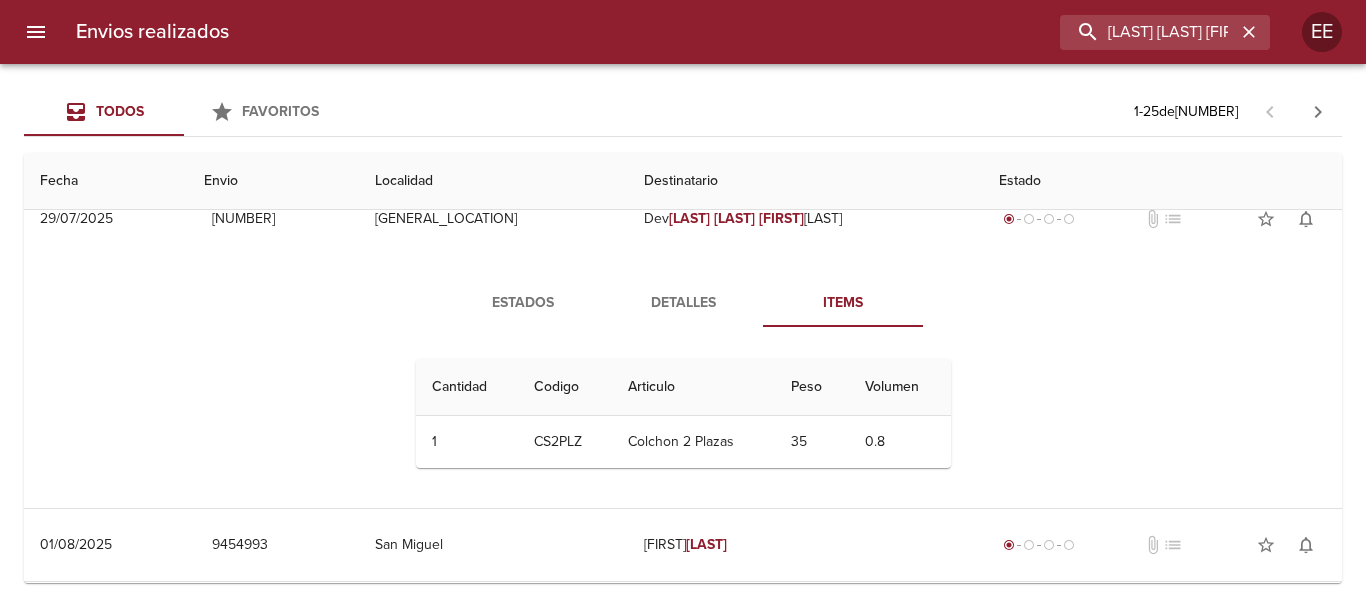 scroll, scrollTop: 0, scrollLeft: 0, axis: both 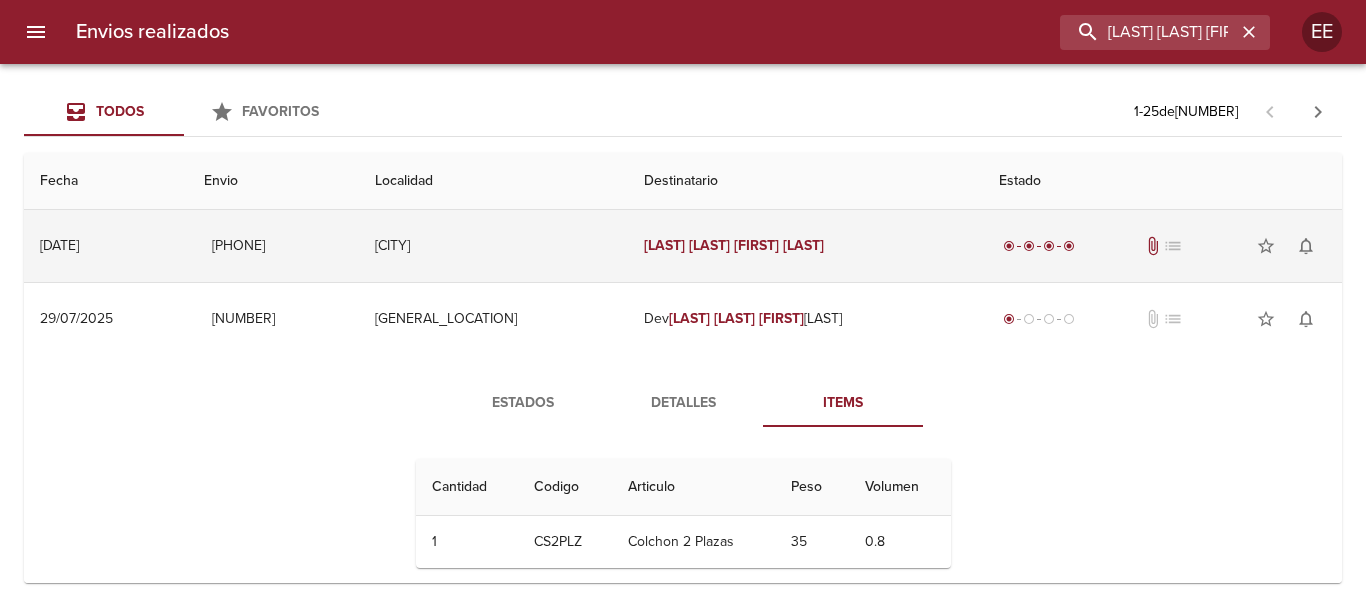 drag, startPoint x: 678, startPoint y: 244, endPoint x: 682, endPoint y: 279, distance: 35.22783 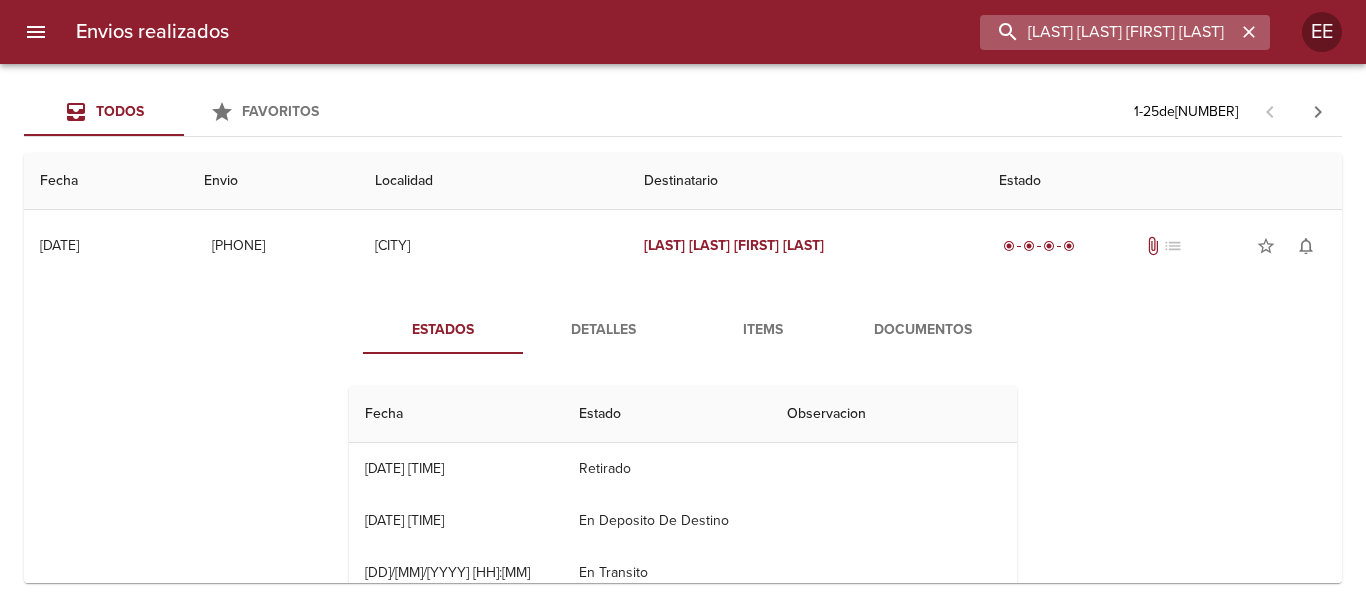 click on "[LAST] [LAST] [FIRST] [LAST]" at bounding box center (1108, 32) 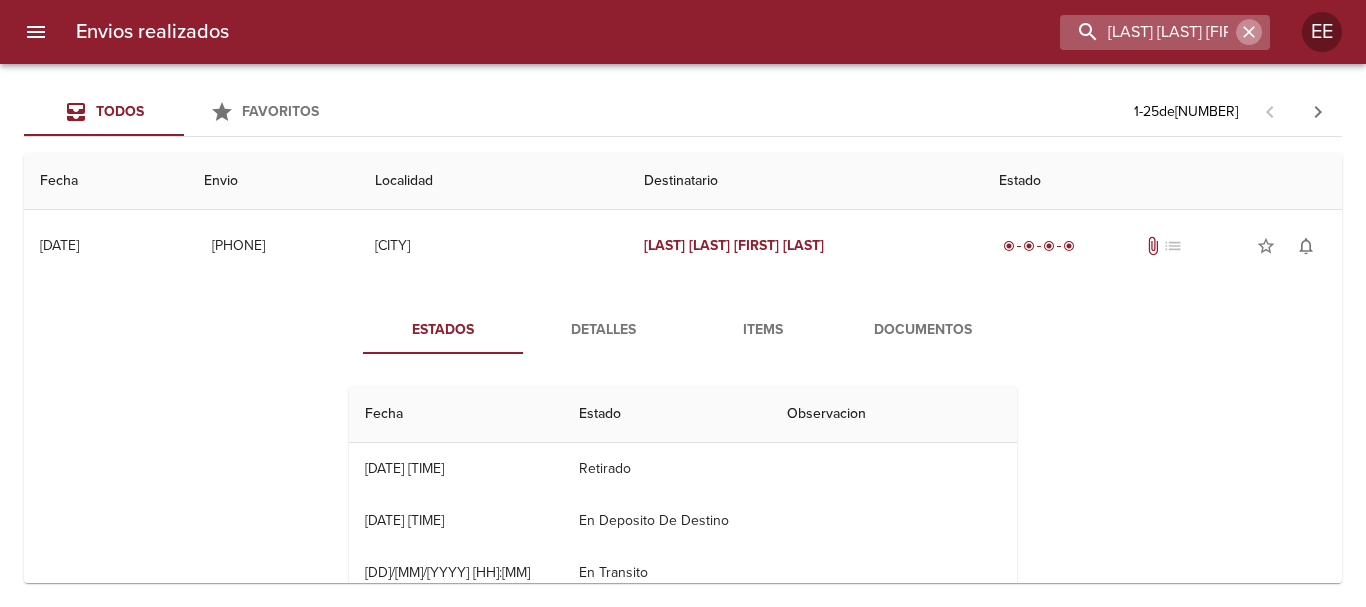 drag, startPoint x: 1236, startPoint y: 35, endPoint x: 1226, endPoint y: 36, distance: 10.049875 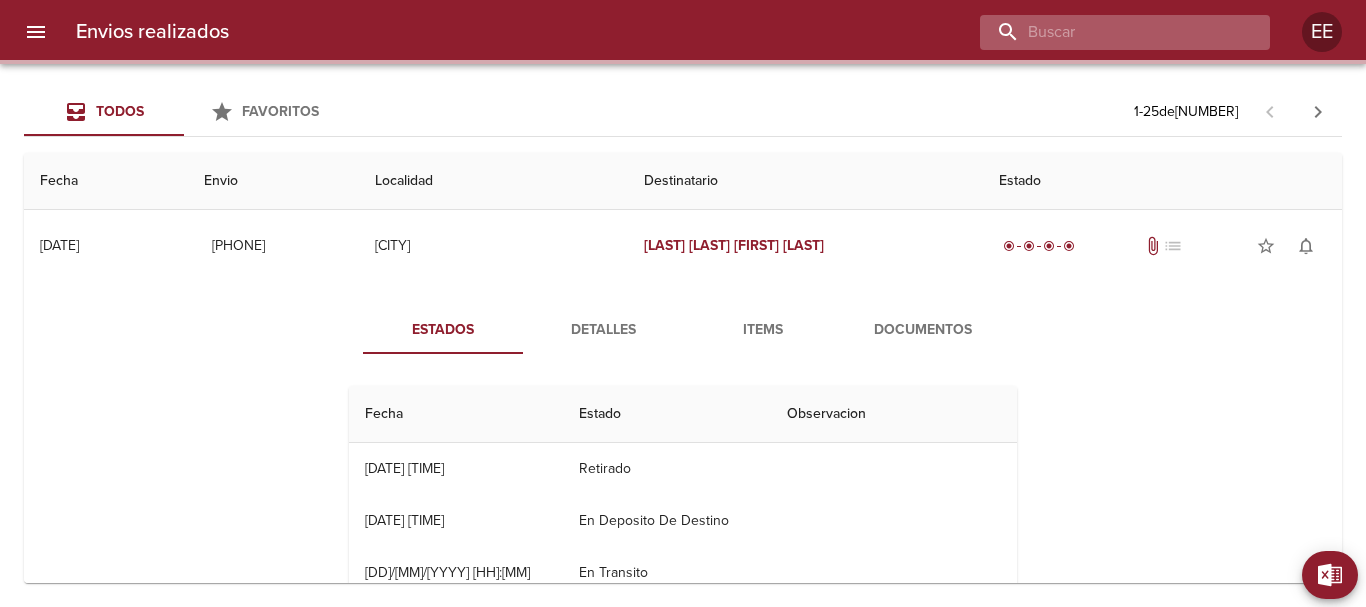 click at bounding box center (1108, 32) 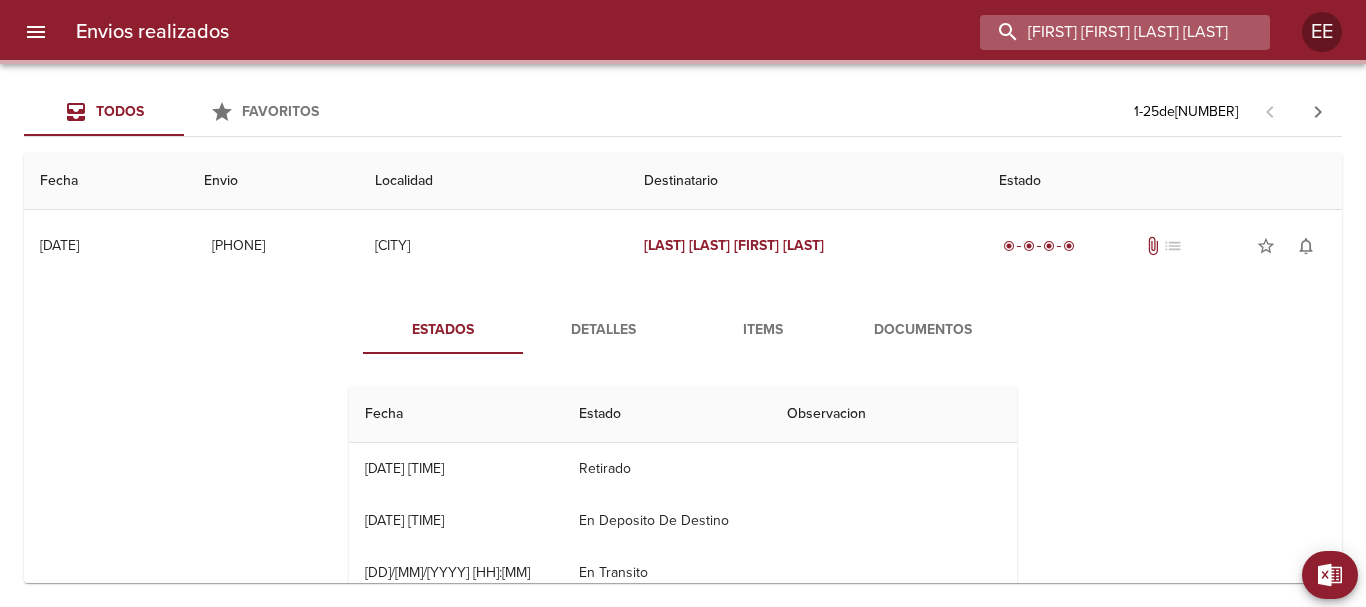 scroll, scrollTop: 0, scrollLeft: 65, axis: horizontal 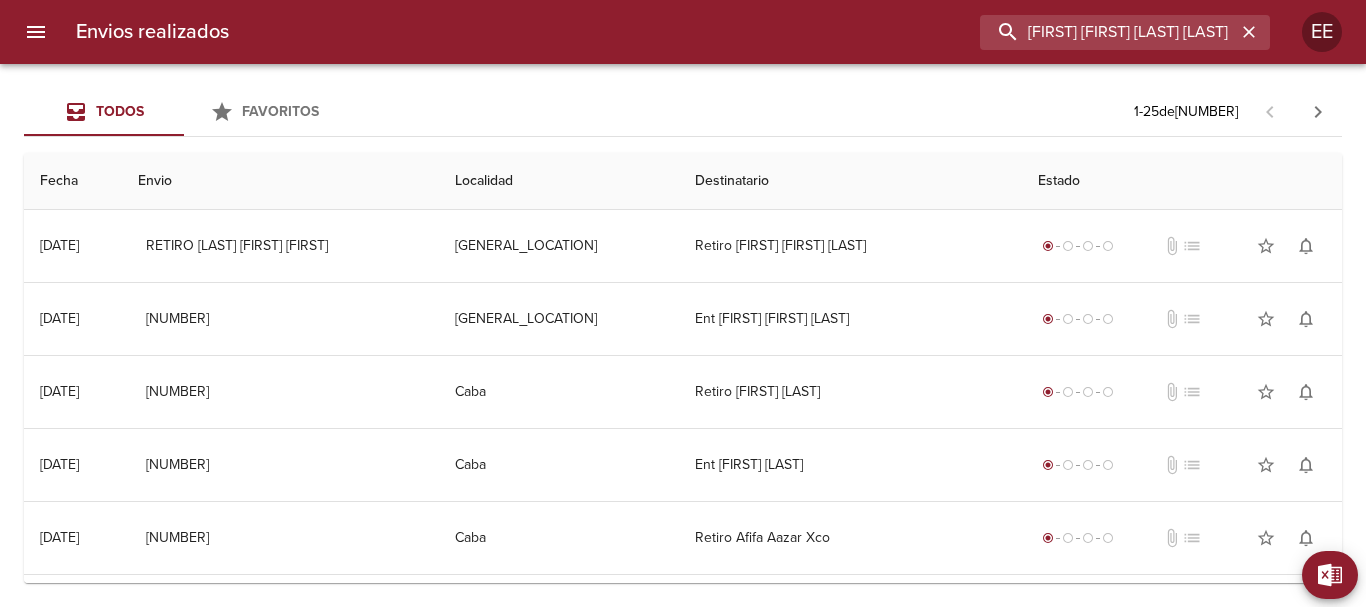 type on "[FIRST] [FIRST] [LAST] [LAST]" 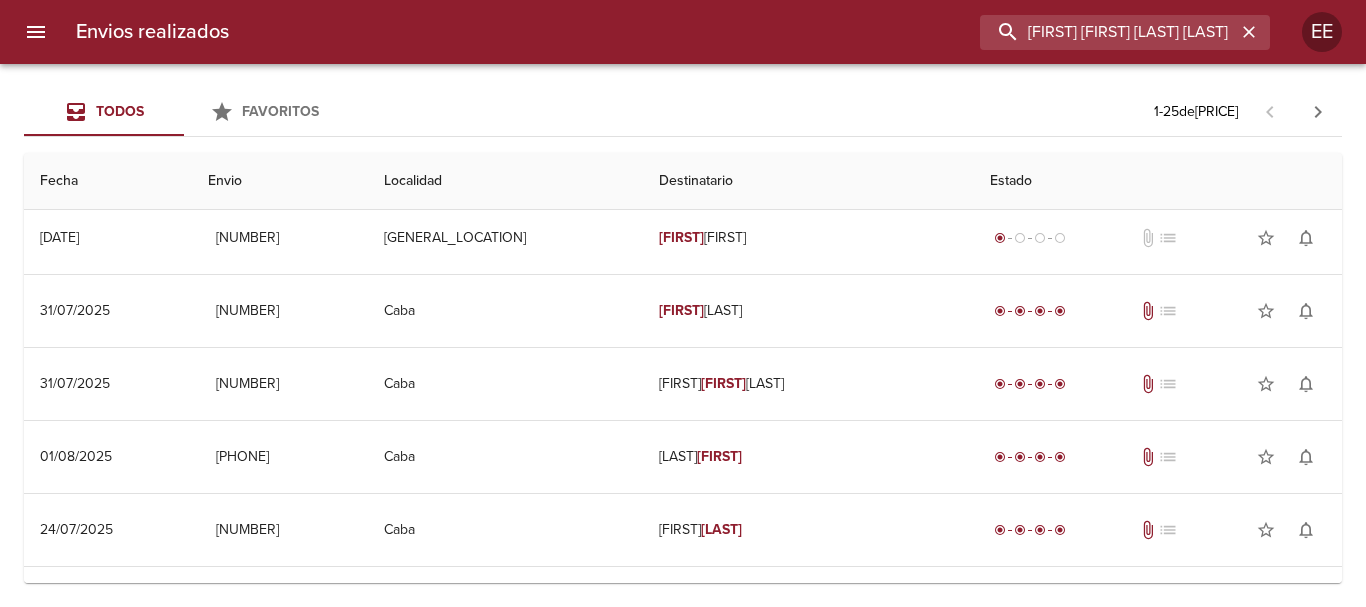 scroll, scrollTop: 0, scrollLeft: 0, axis: both 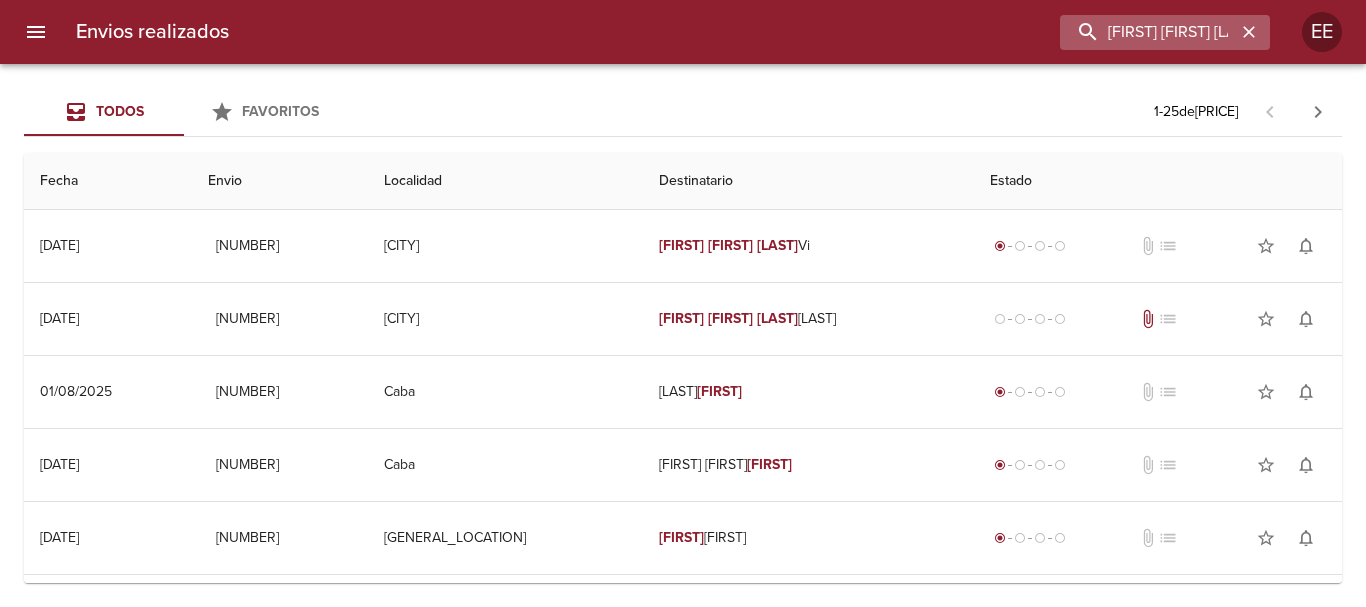 click on "[FIRST] [FIRST] [LAST] [LAST]" at bounding box center (1165, 32) 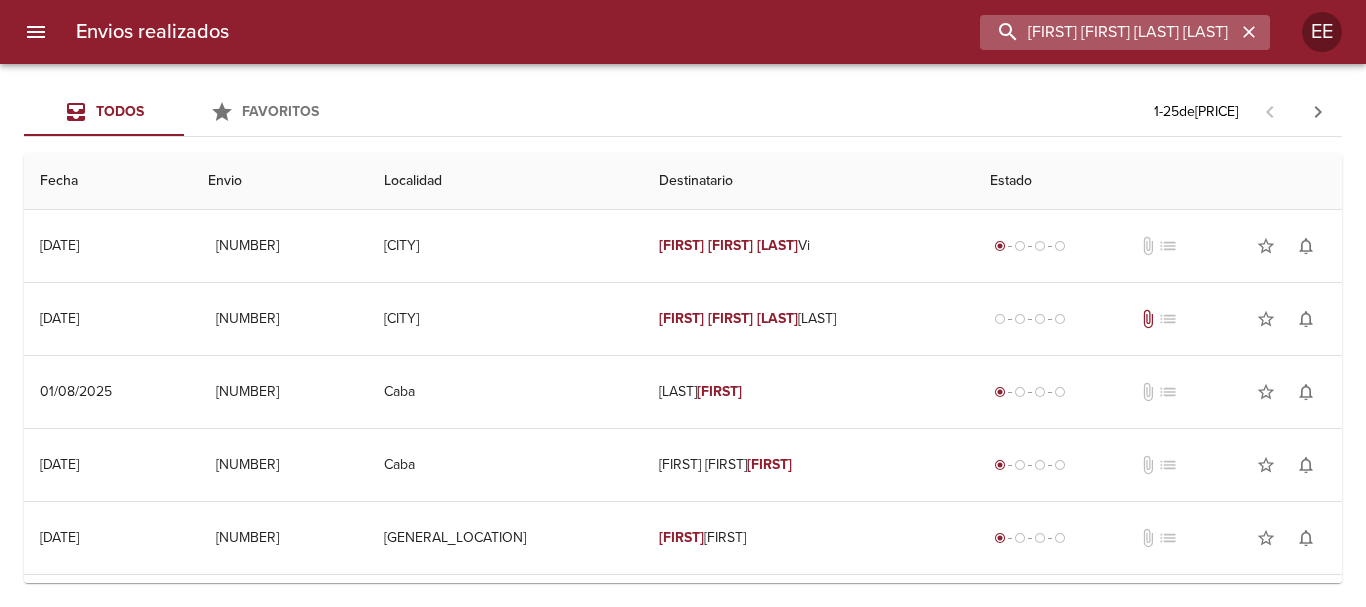 scroll, scrollTop: 0, scrollLeft: 65, axis: horizontal 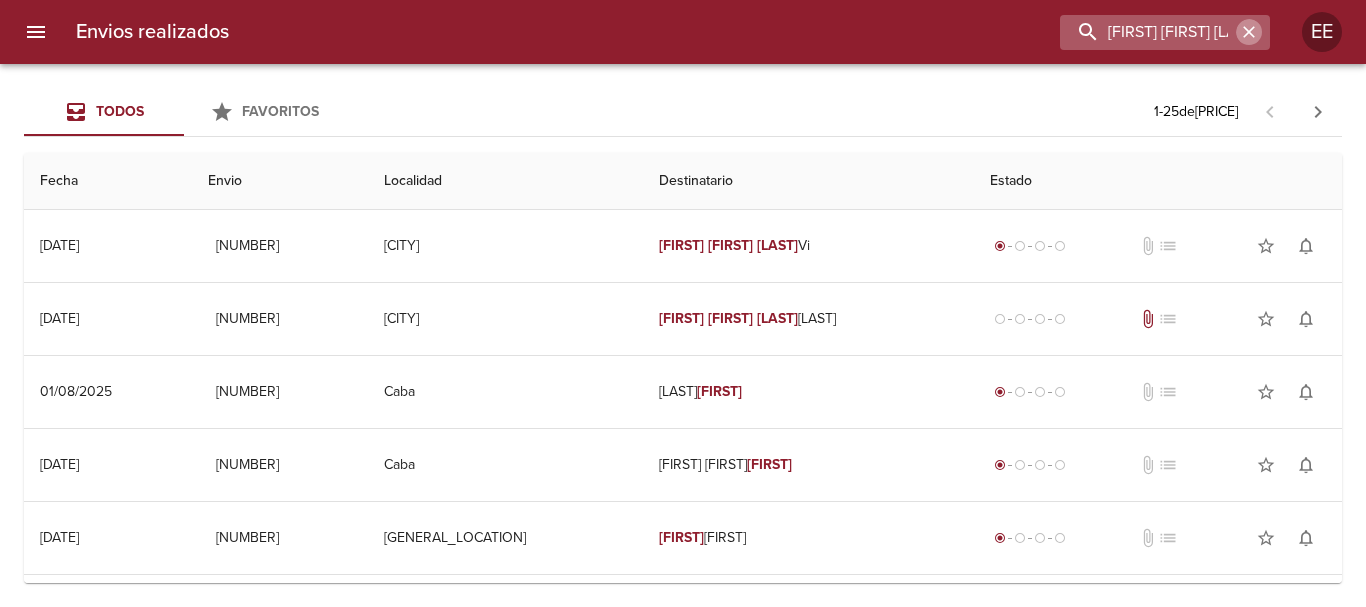 drag, startPoint x: 1251, startPoint y: 30, endPoint x: 1119, endPoint y: 31, distance: 132.00378 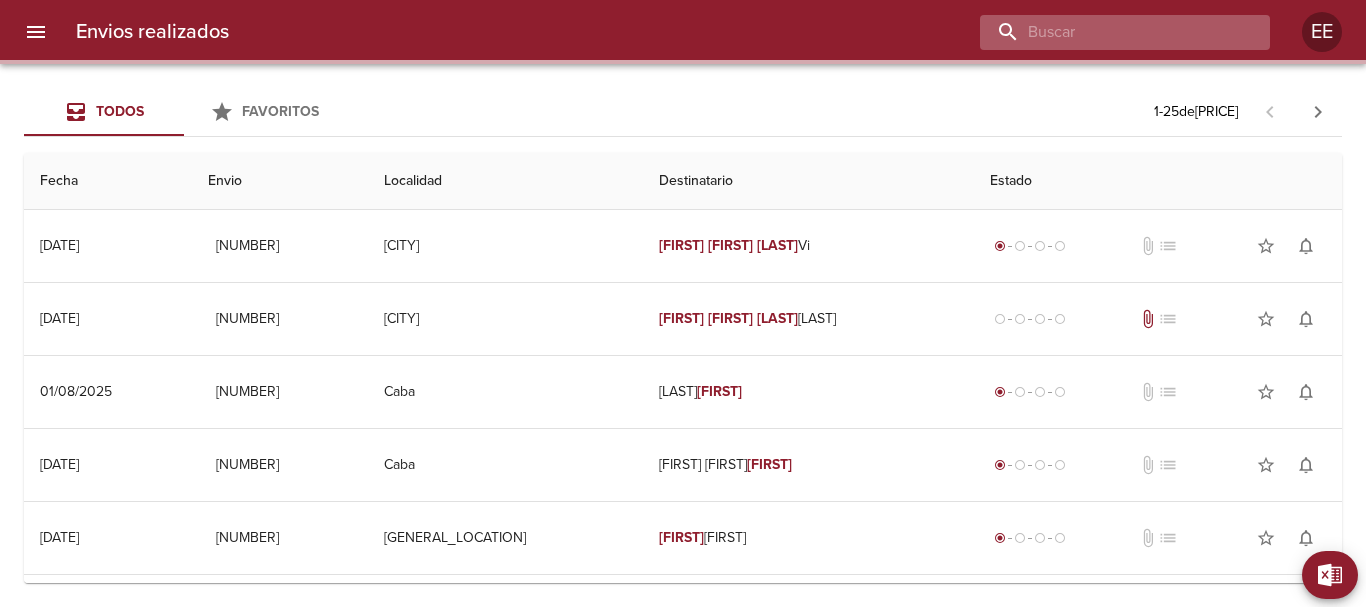 click at bounding box center [1108, 32] 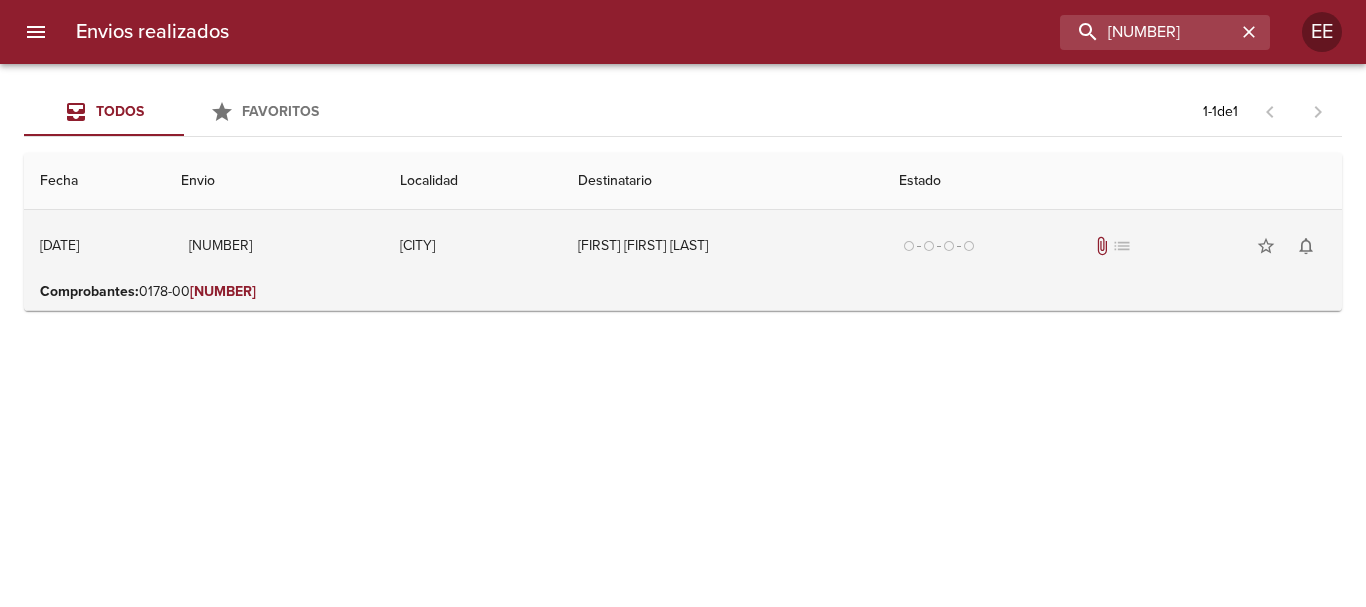 click on "[FIRST] [FIRST] [LAST]" at bounding box center (722, 246) 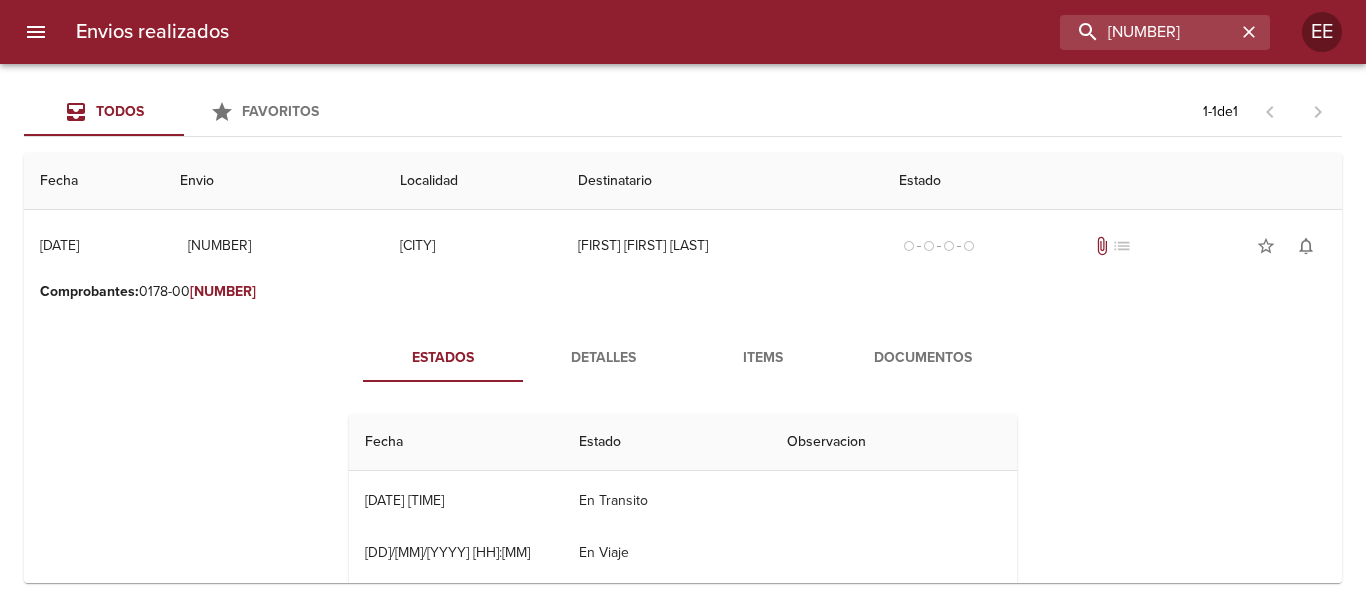 scroll, scrollTop: 0, scrollLeft: 0, axis: both 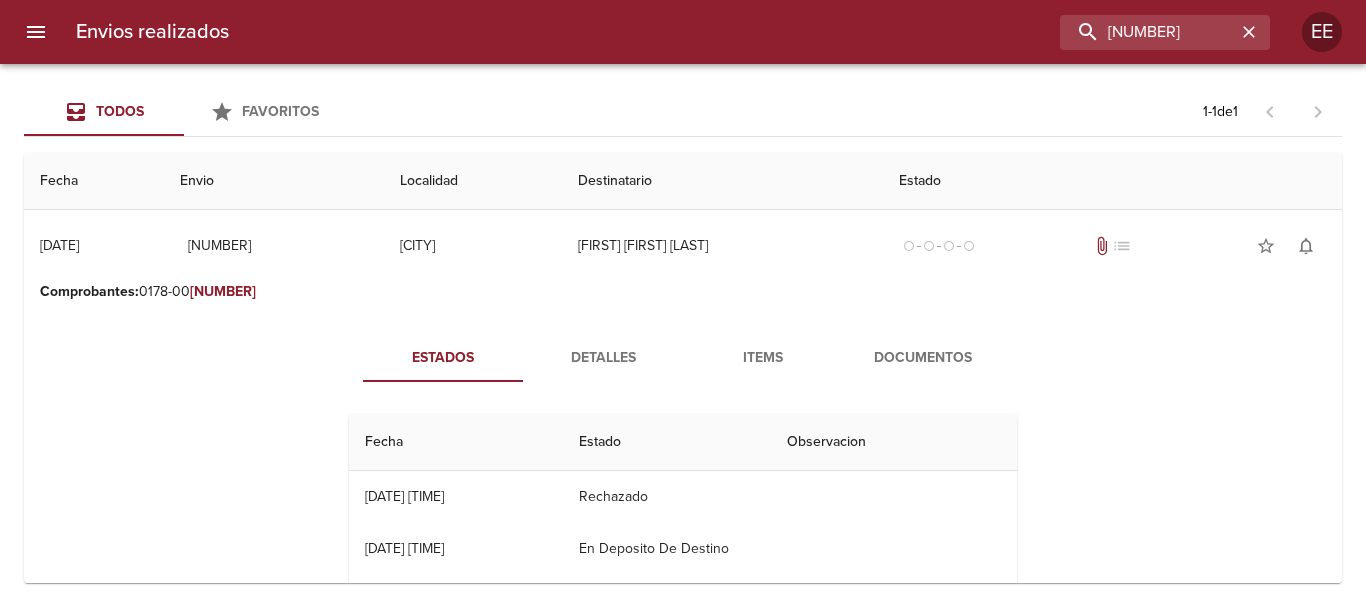 click on "Detalles" at bounding box center (603, 358) 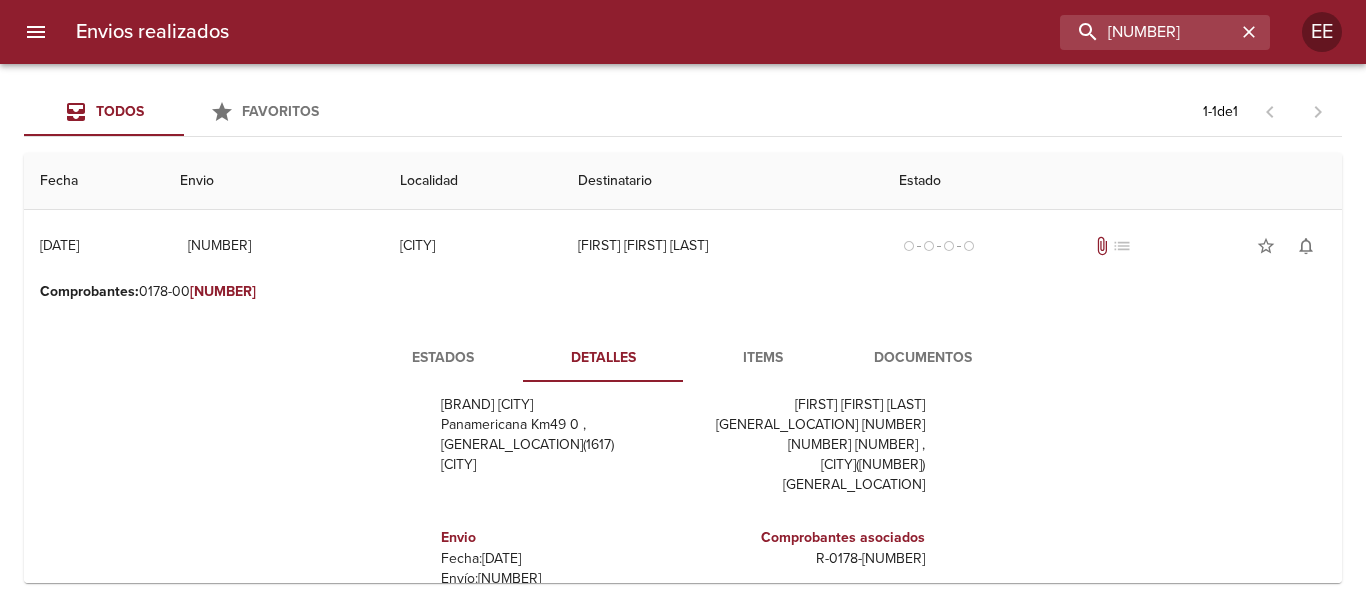 scroll, scrollTop: 0, scrollLeft: 0, axis: both 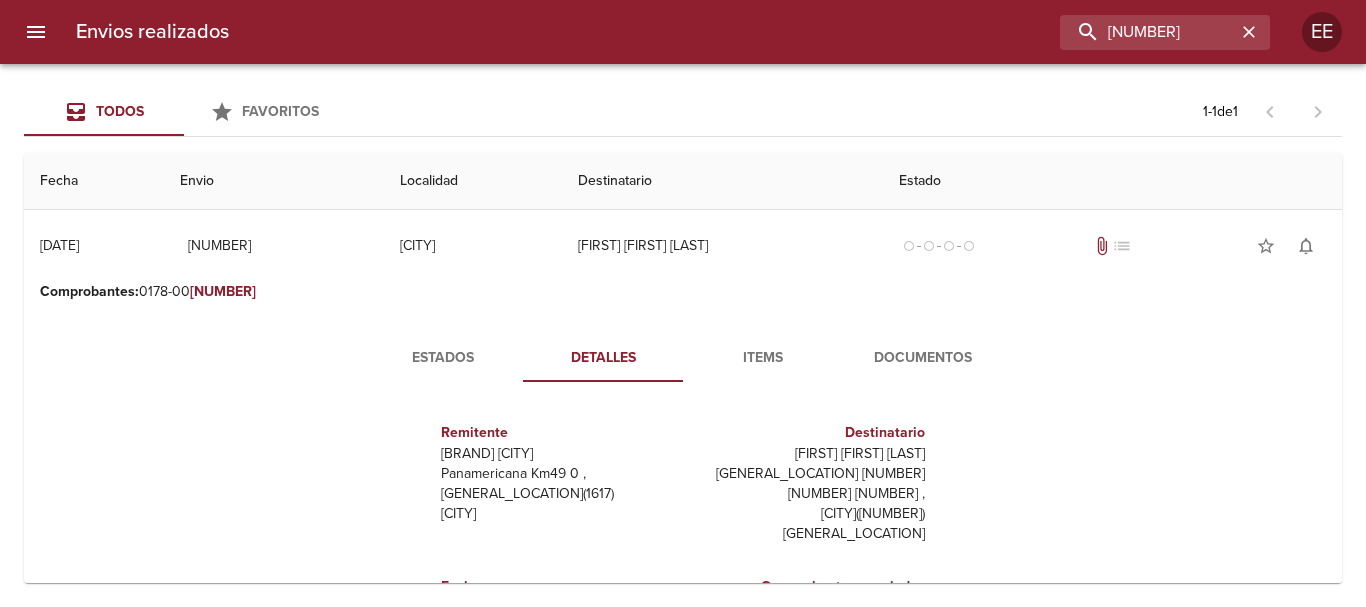 click on "Items" at bounding box center [763, 358] 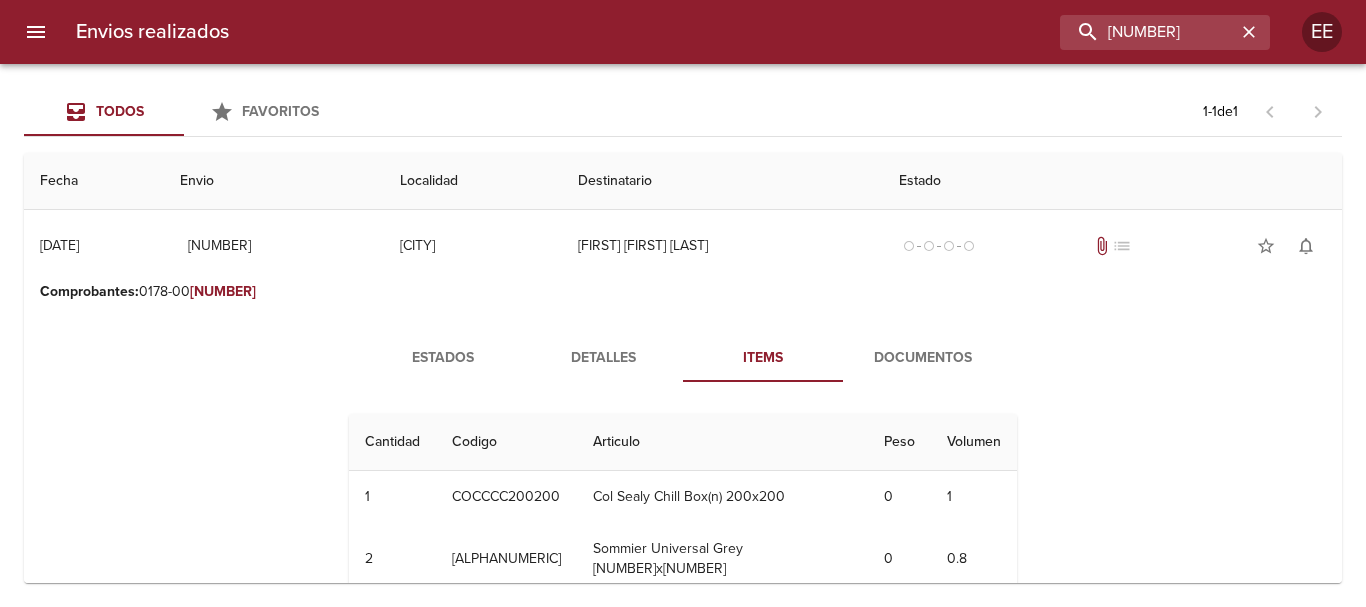 click on "Documentos" at bounding box center [923, 358] 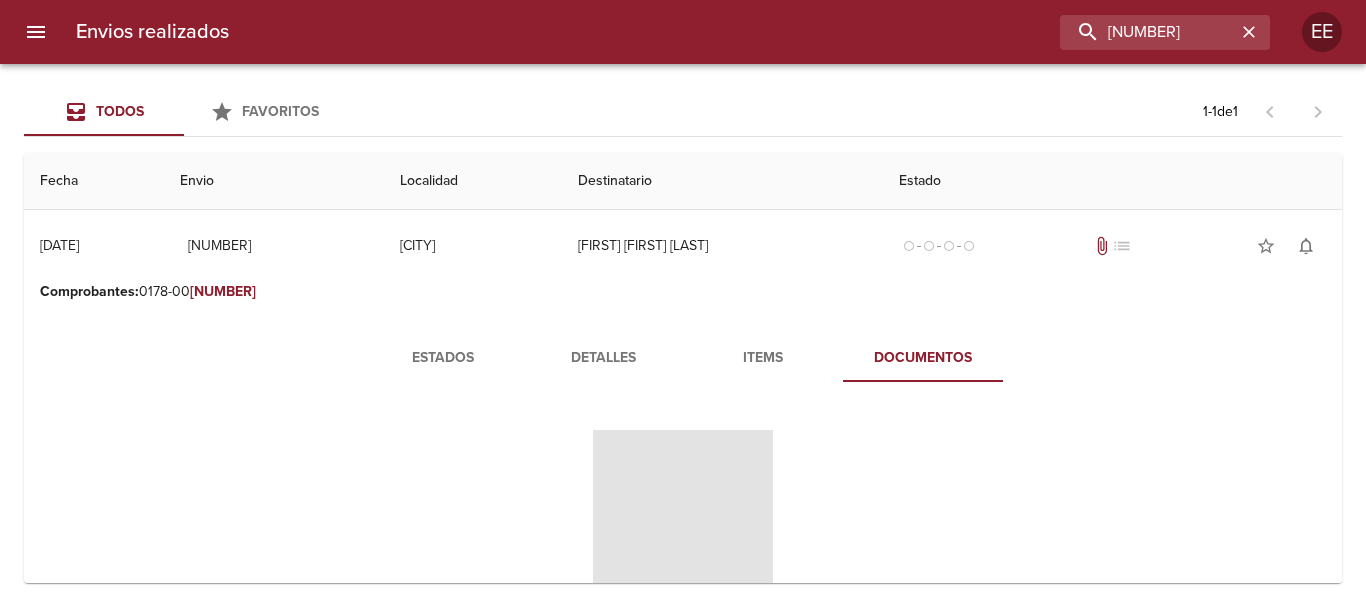 scroll, scrollTop: 100, scrollLeft: 0, axis: vertical 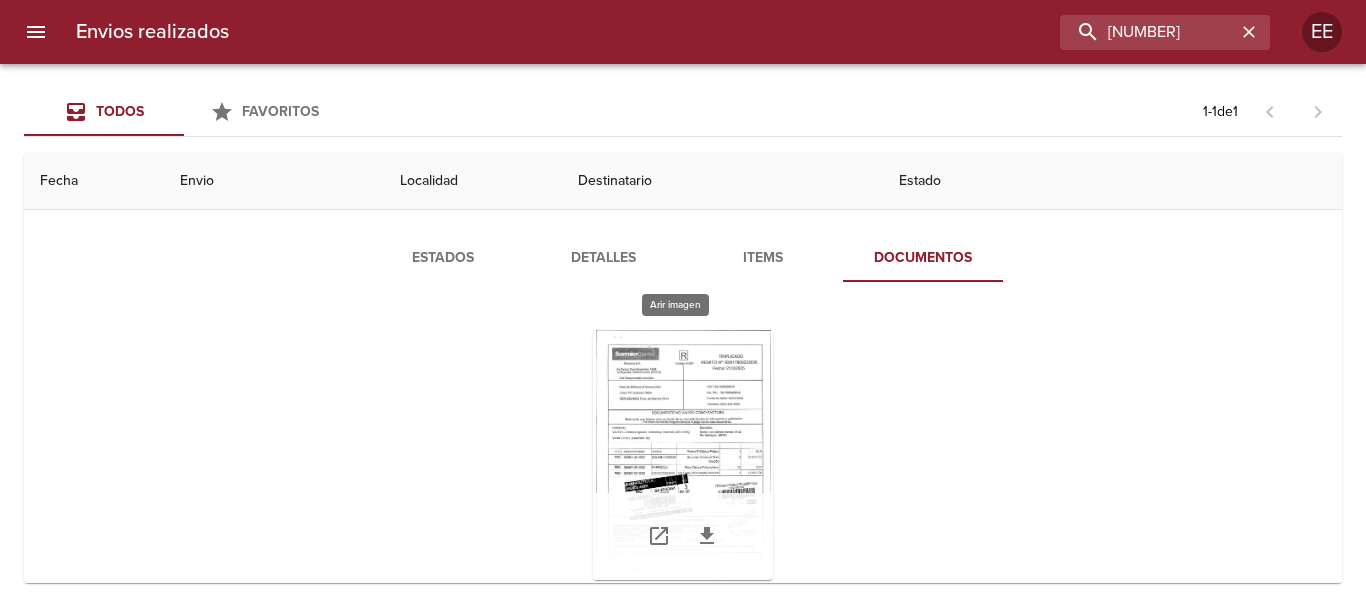 click at bounding box center (683, 455) 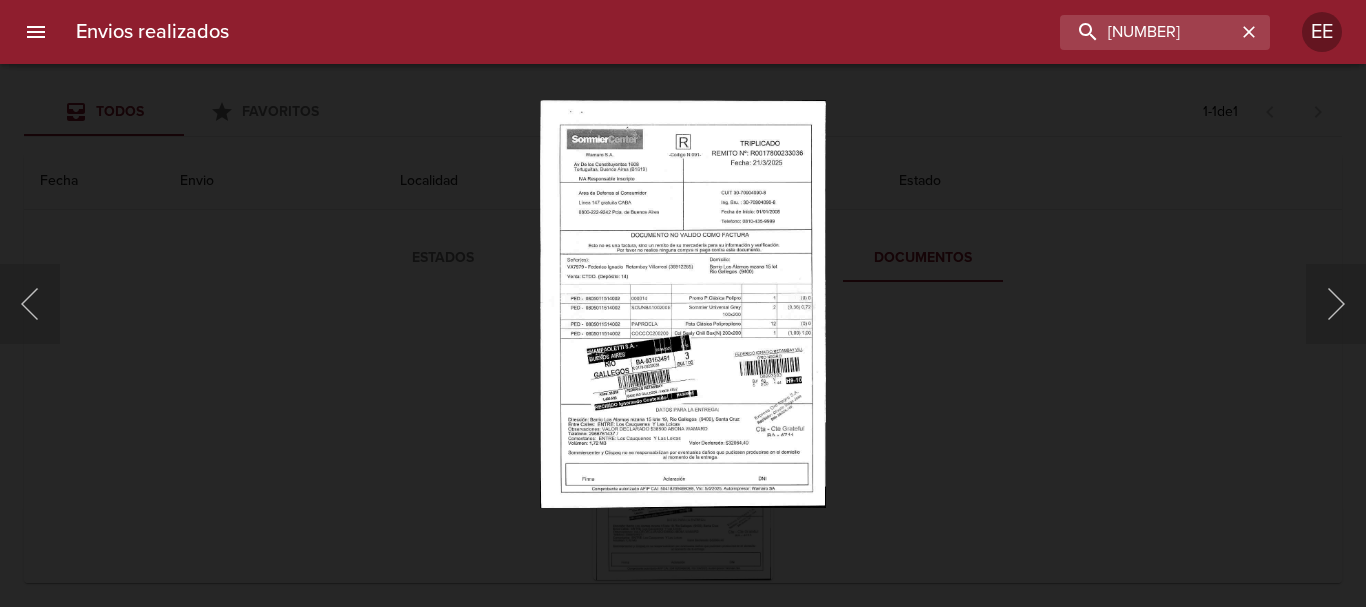 click at bounding box center [682, 303] 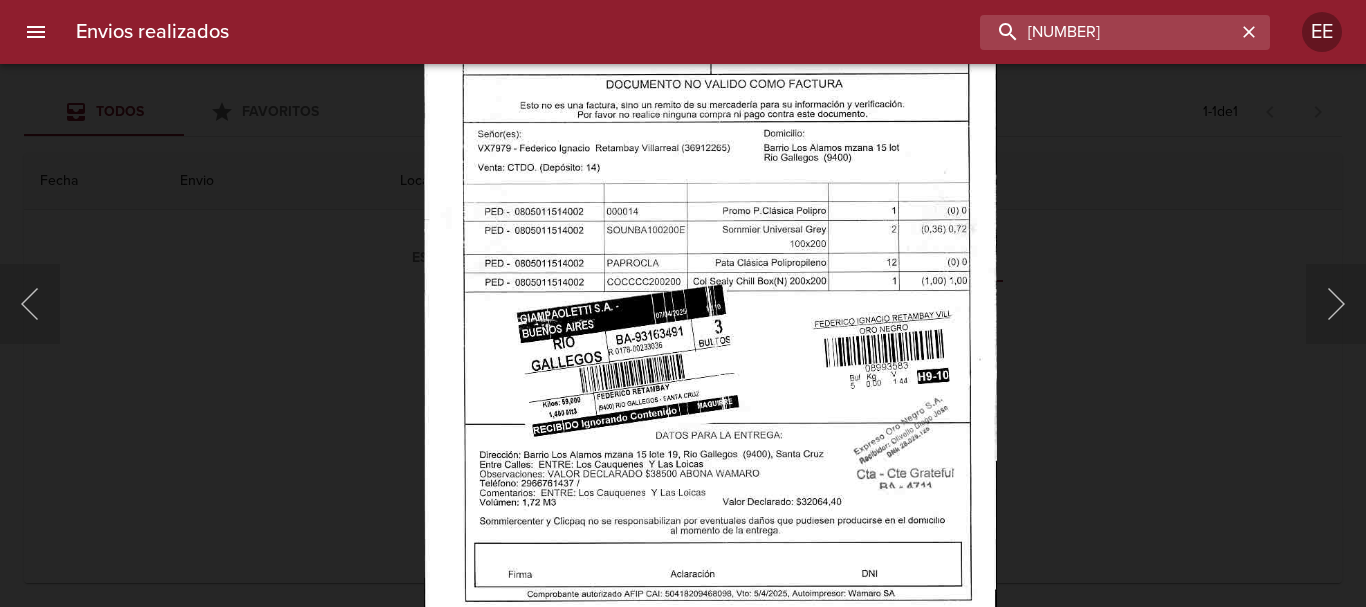 drag, startPoint x: 1181, startPoint y: 21, endPoint x: 857, endPoint y: 17, distance: 324.0247 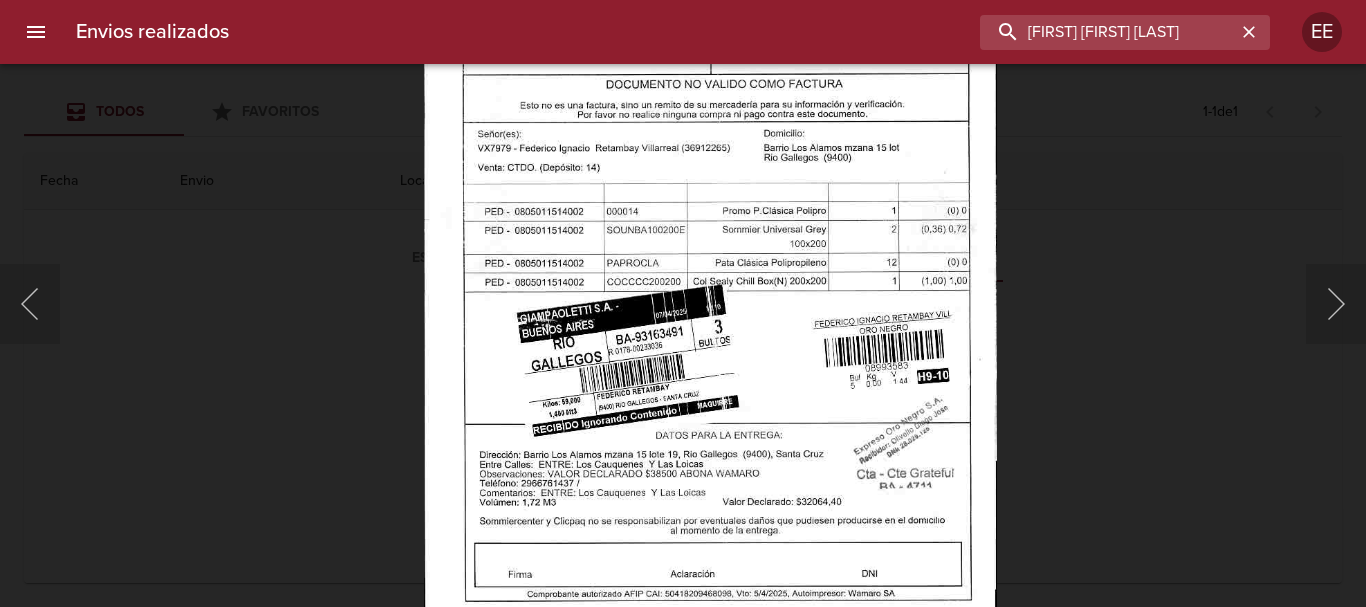 scroll, scrollTop: 0, scrollLeft: 0, axis: both 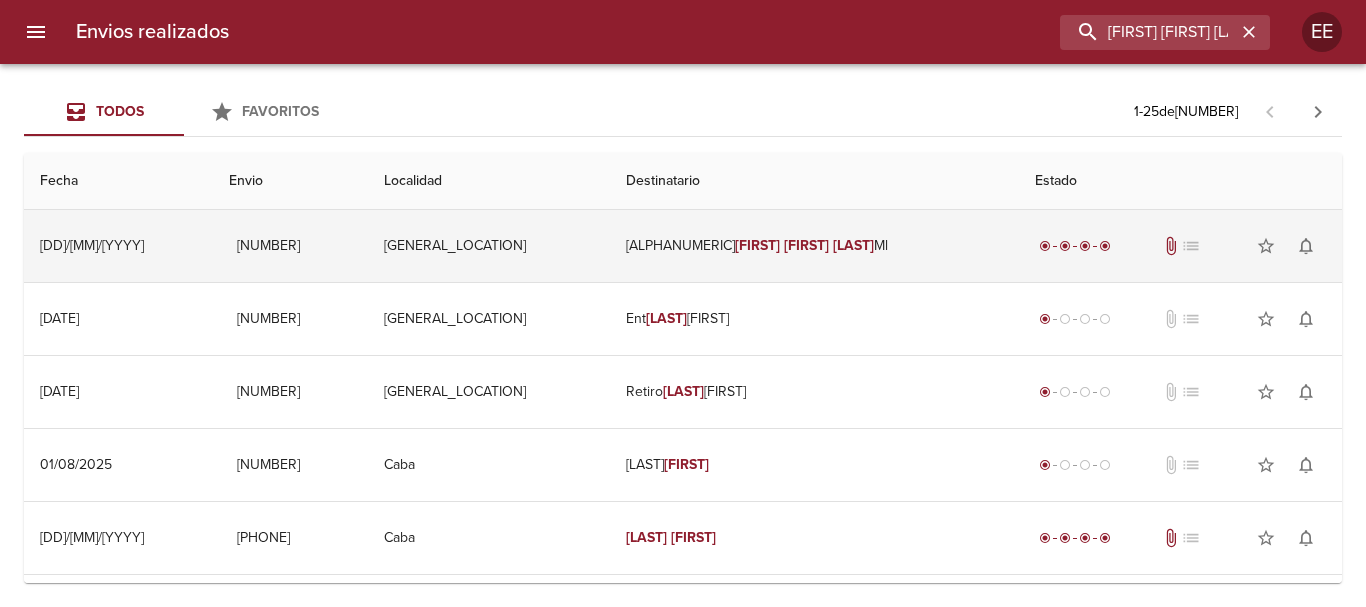 click on "Vj3941 [FIRST] [FIRST] [LAST] [INITIAL]" at bounding box center [814, 246] 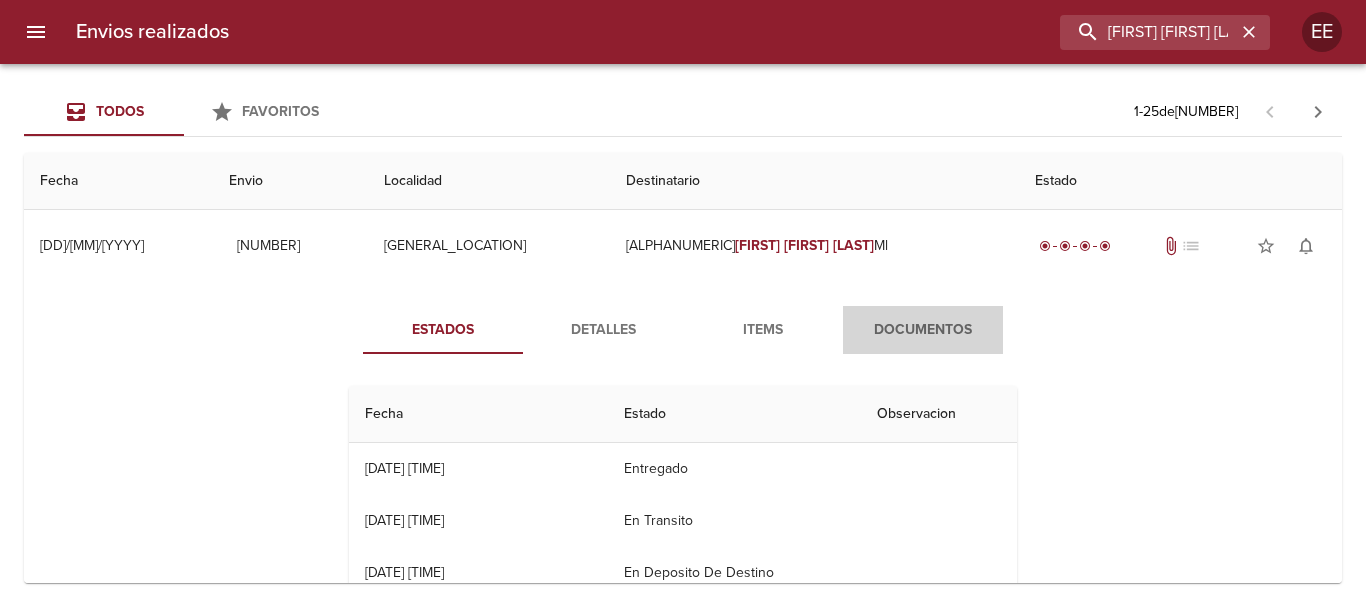 click on "Documentos" at bounding box center (923, 330) 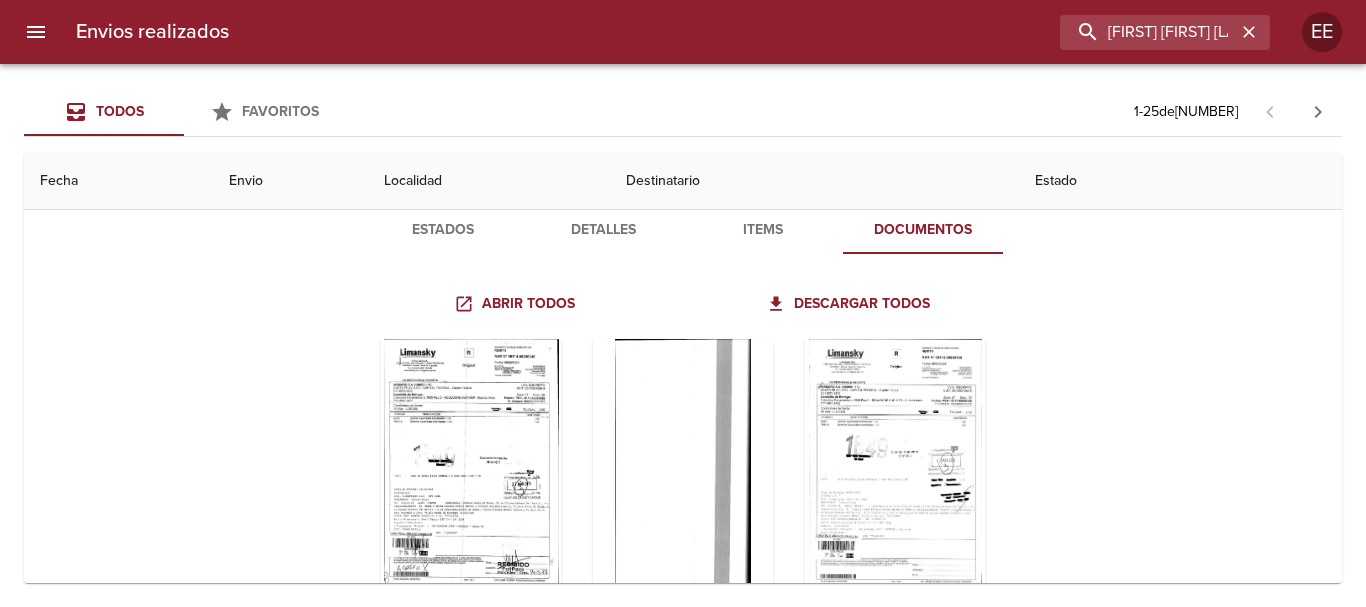 scroll, scrollTop: 200, scrollLeft: 0, axis: vertical 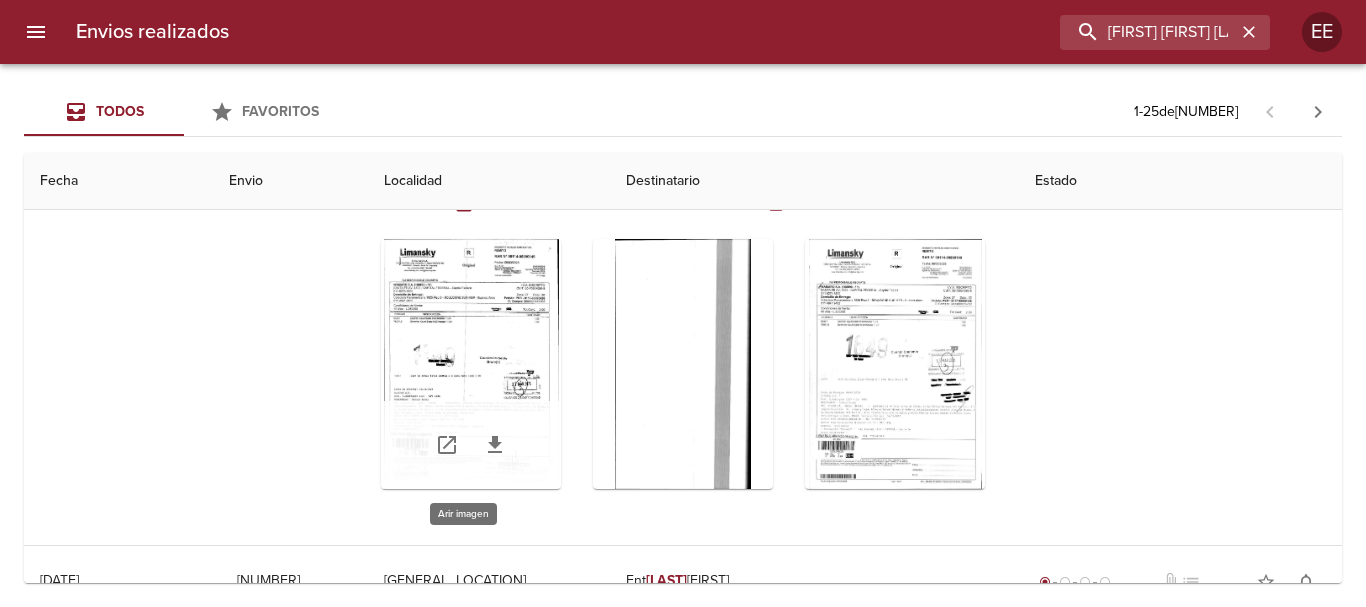 click at bounding box center (471, 364) 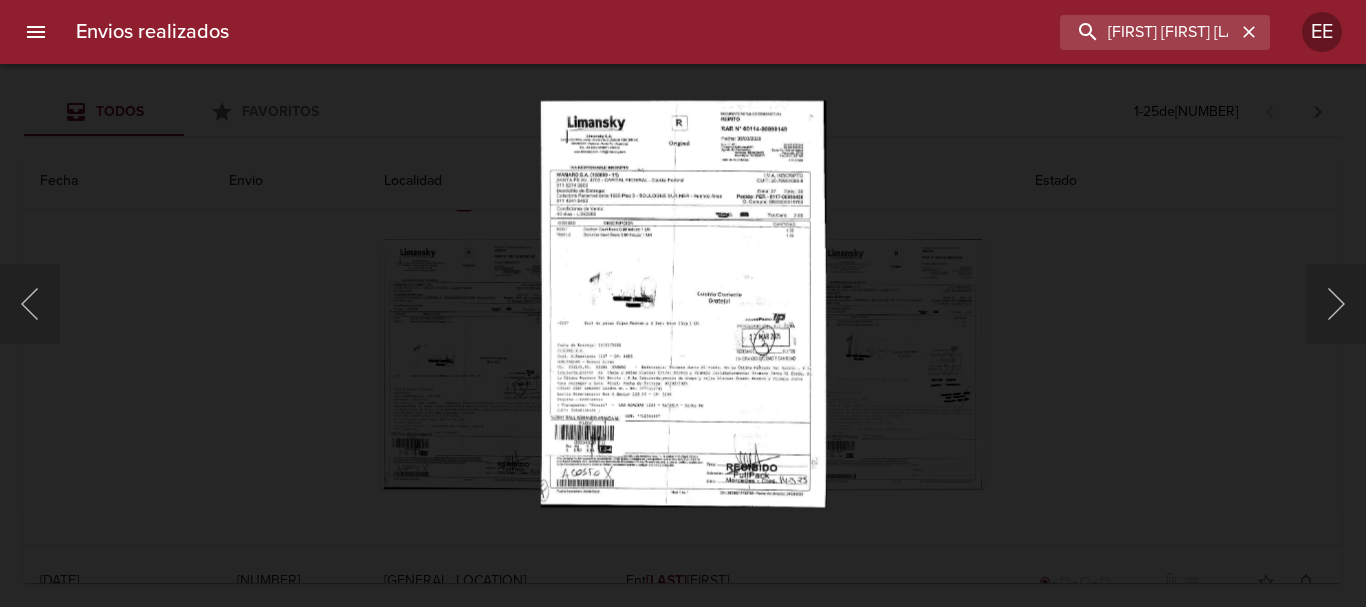 click at bounding box center (682, 303) 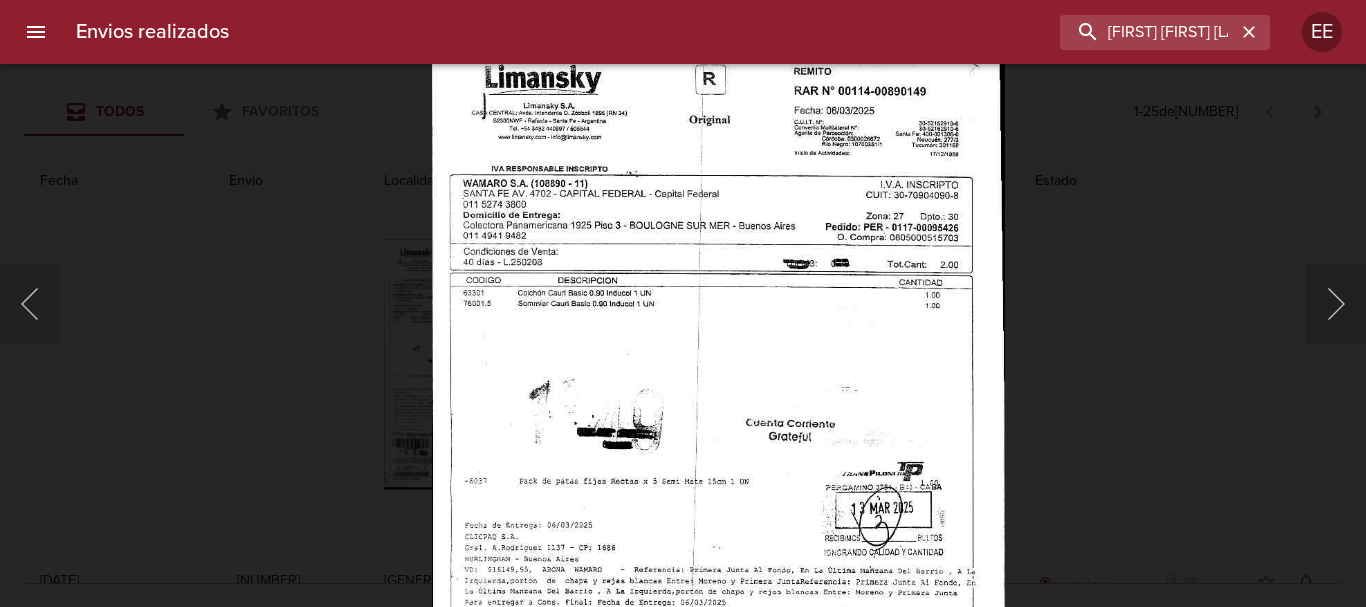 click at bounding box center [717, 442] 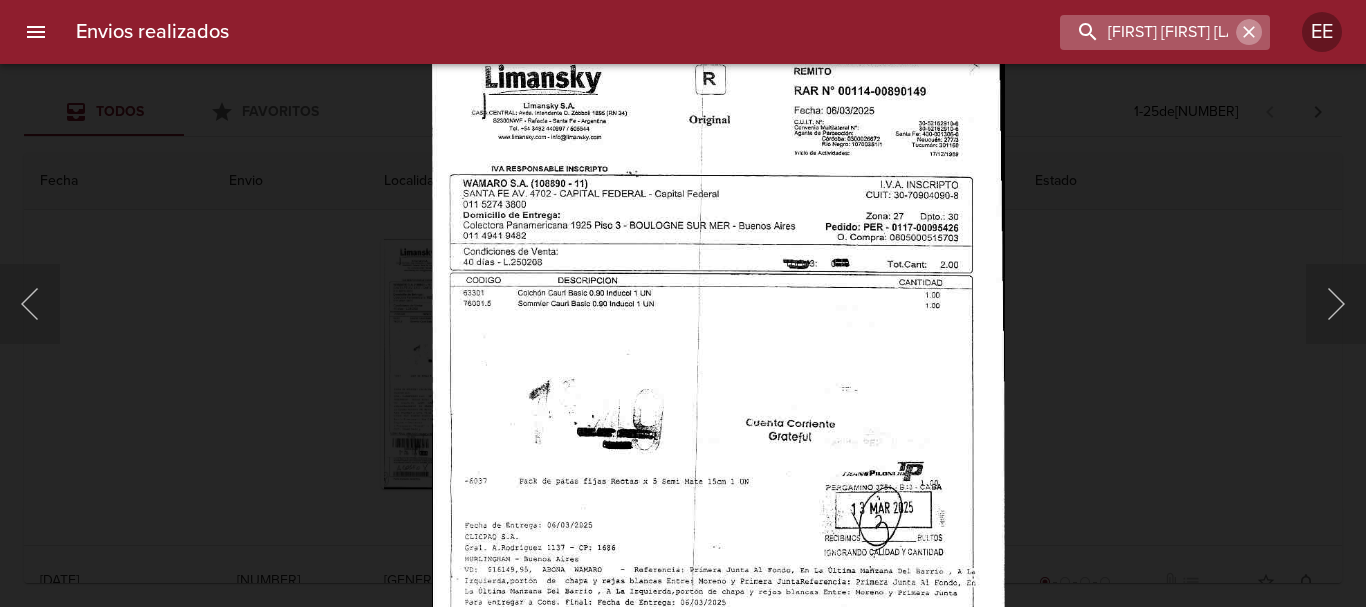 drag, startPoint x: 1251, startPoint y: 32, endPoint x: 1166, endPoint y: 33, distance: 85.00588 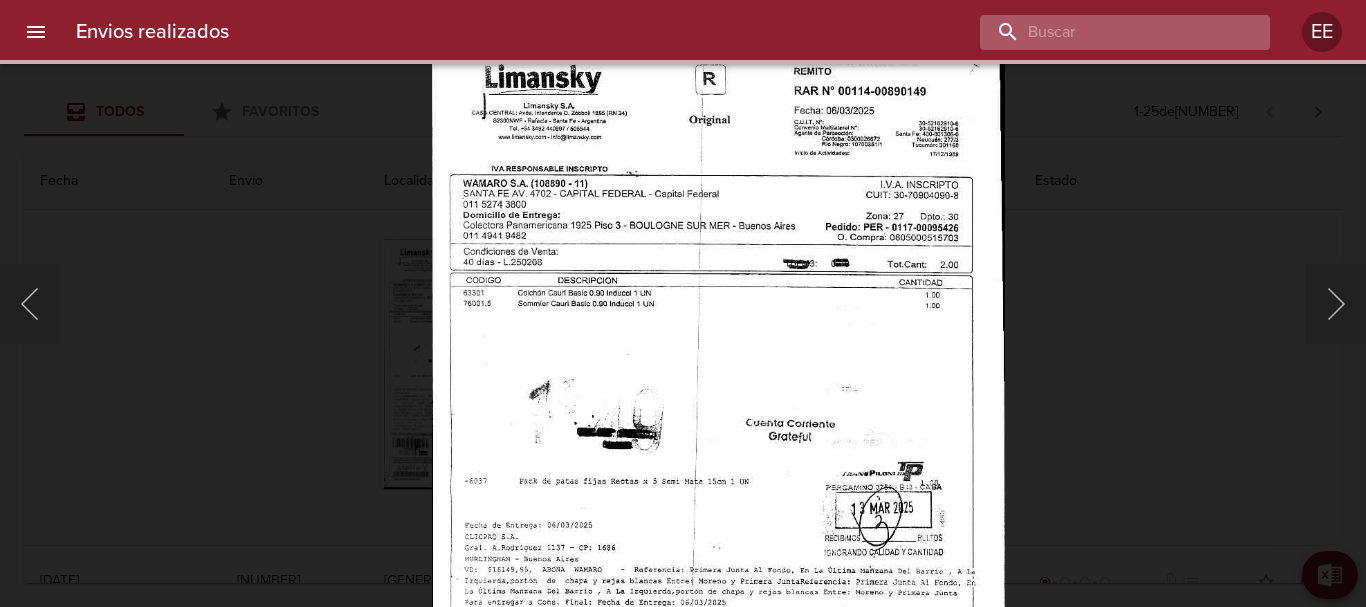 click at bounding box center [1108, 32] 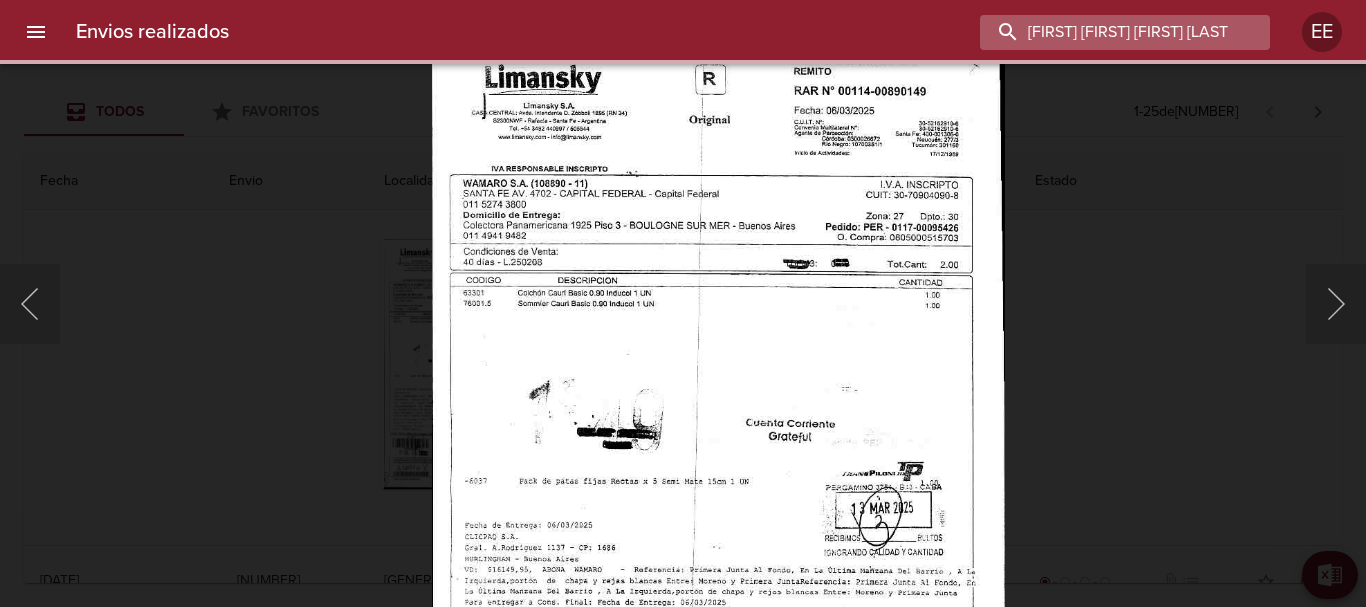 scroll, scrollTop: 0, scrollLeft: 99, axis: horizontal 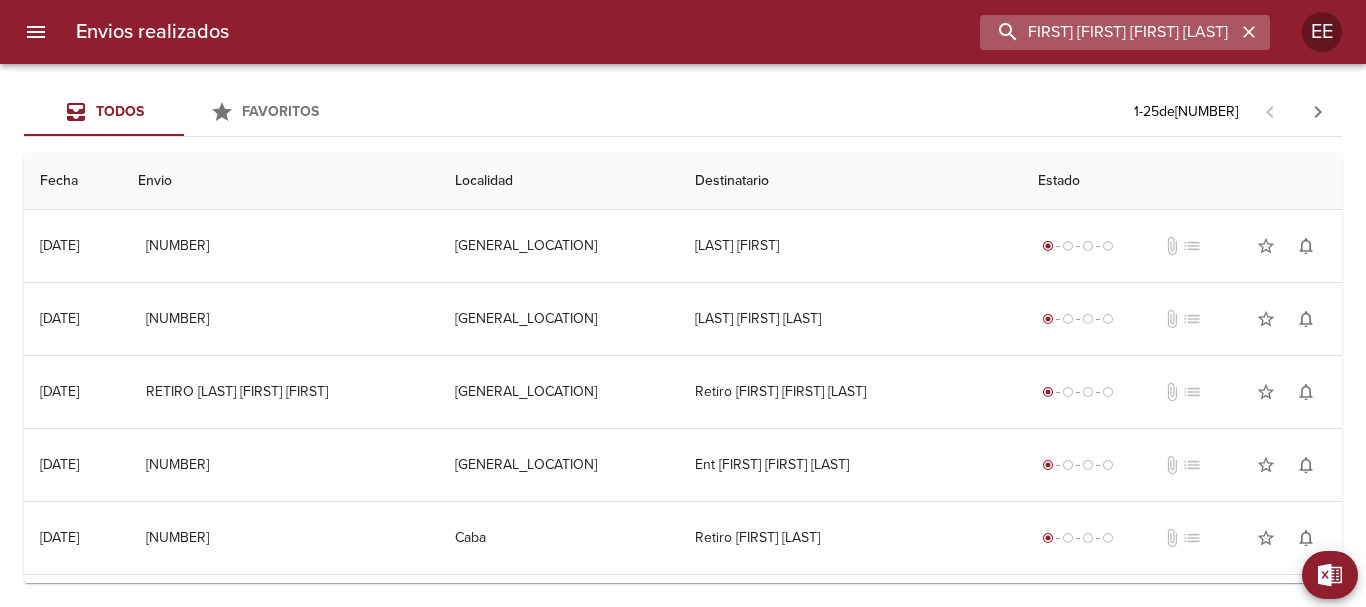 type on "[FIRST] [FIRST] [FIRST] [LAST]" 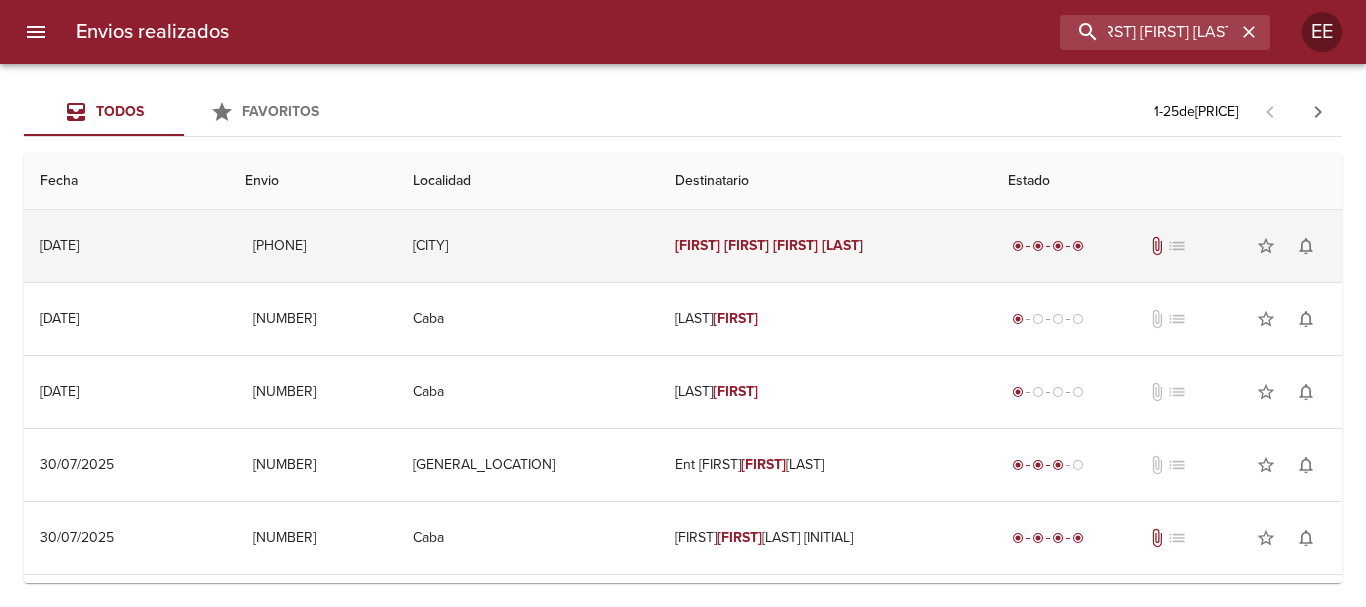 scroll, scrollTop: 0, scrollLeft: 0, axis: both 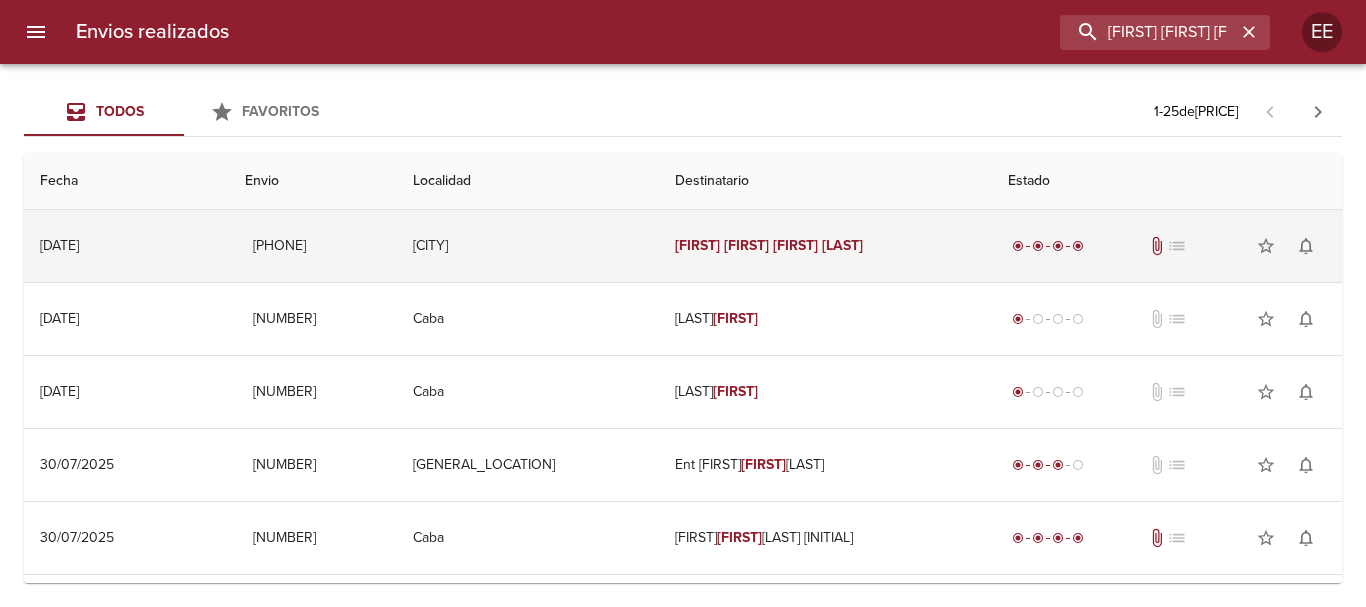 click on "[FIRST] [FIRST] [FIRST] [LAST]" at bounding box center (825, 246) 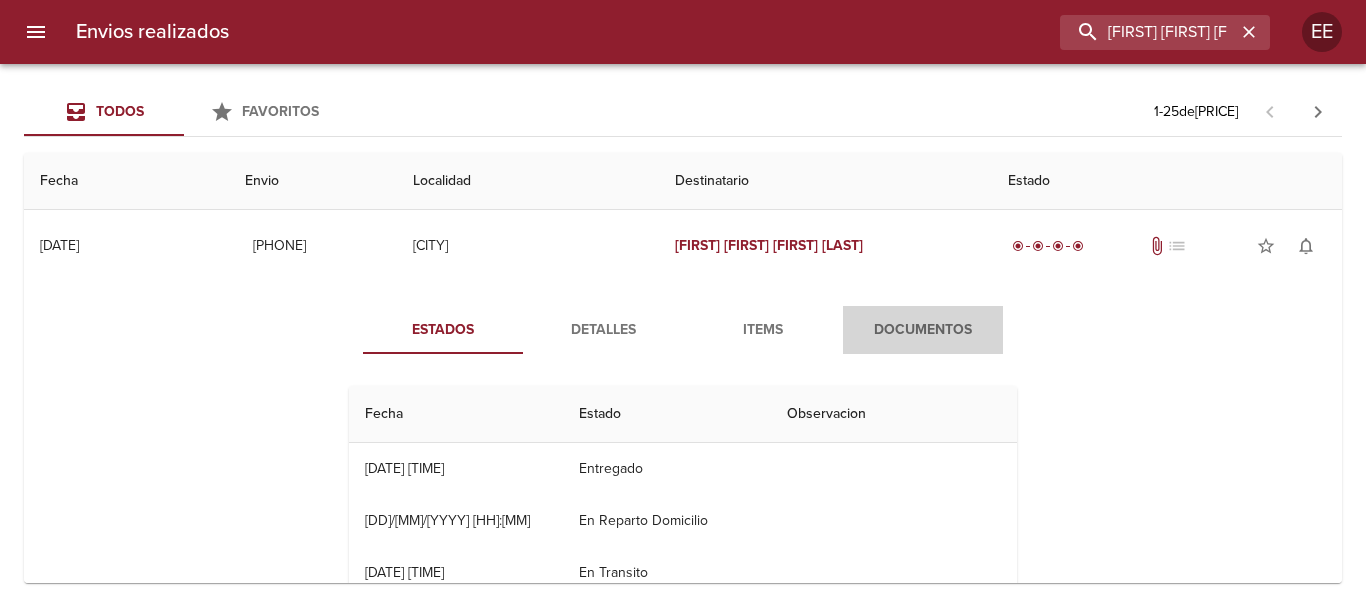 click on "Documentos" at bounding box center [923, 330] 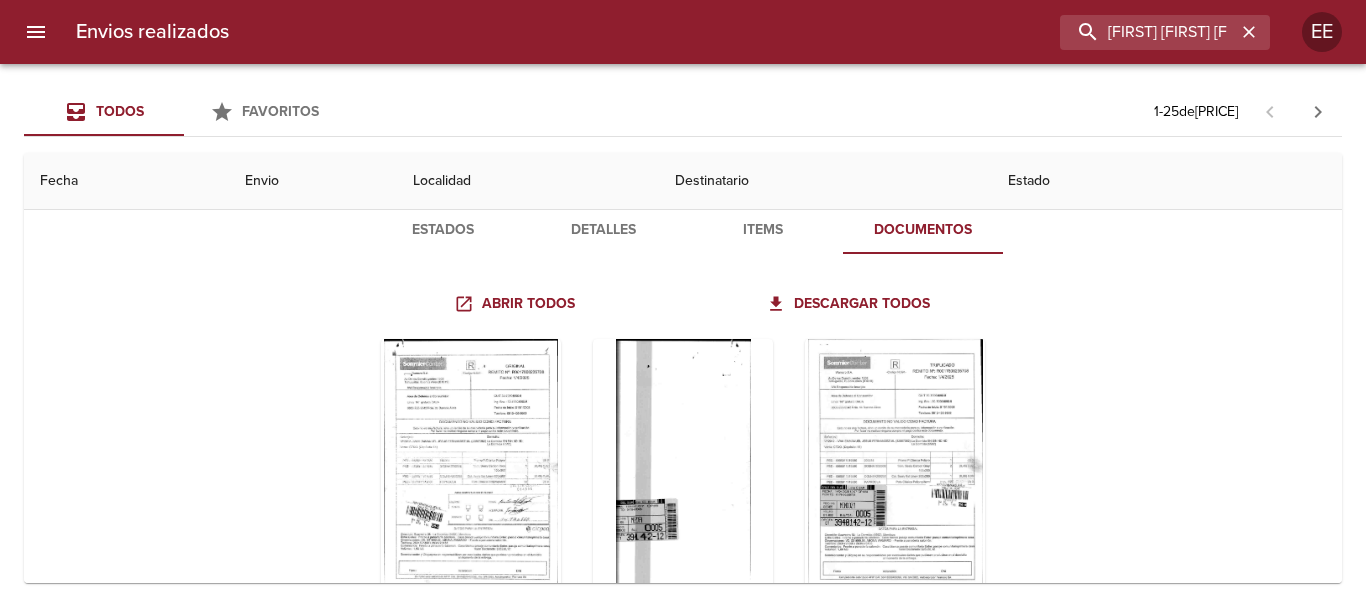 scroll, scrollTop: 200, scrollLeft: 0, axis: vertical 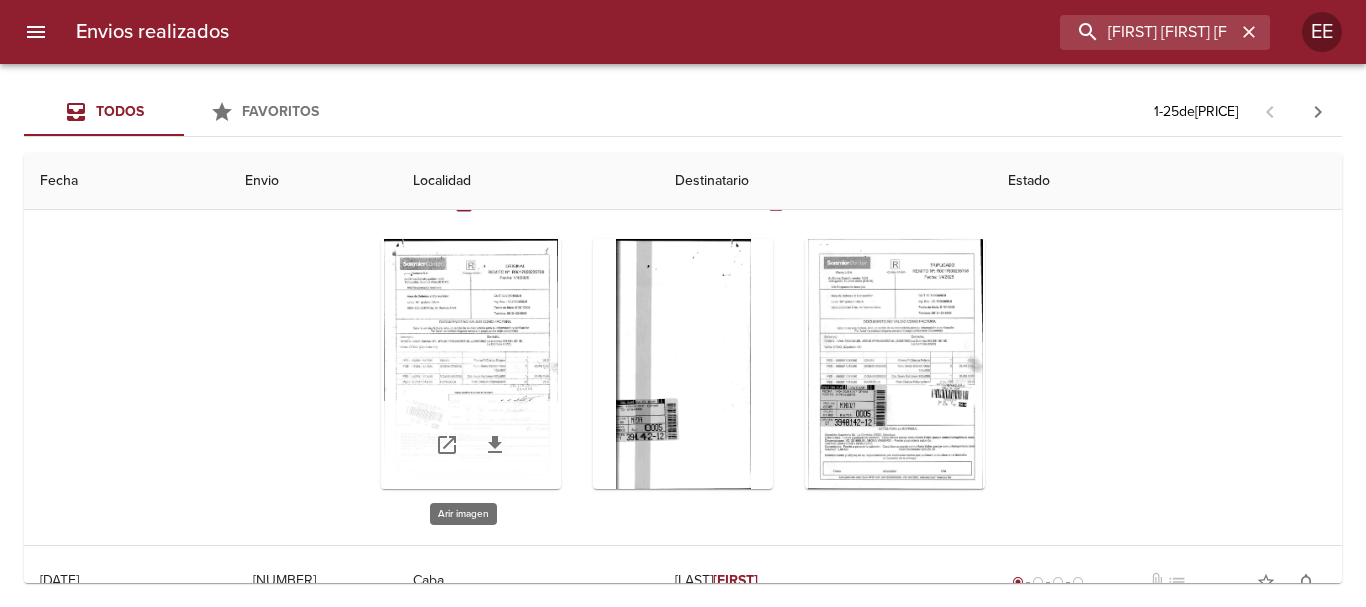click at bounding box center [471, 364] 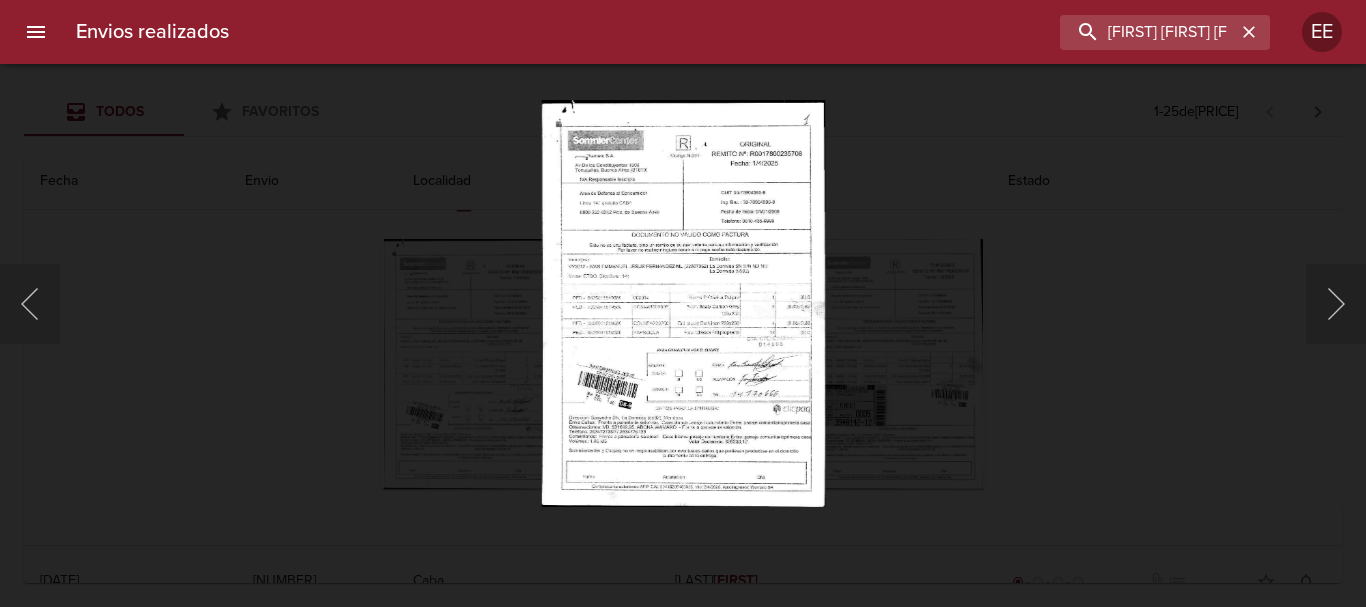 click at bounding box center (682, 303) 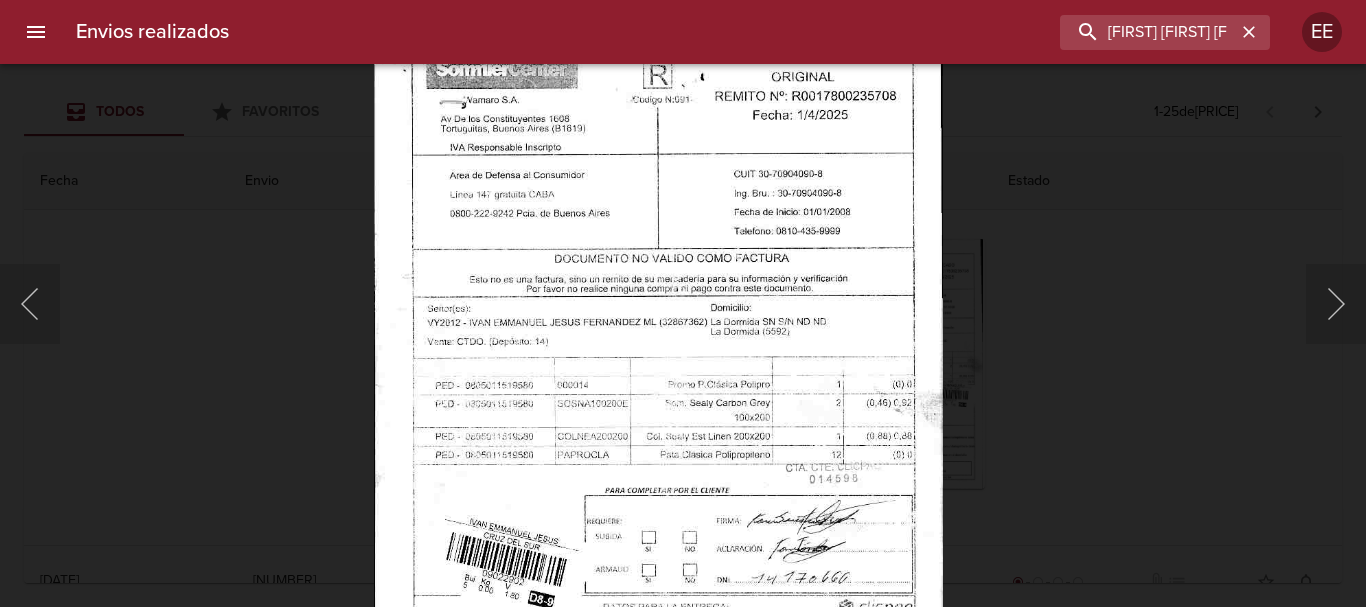 click at bounding box center [657, 397] 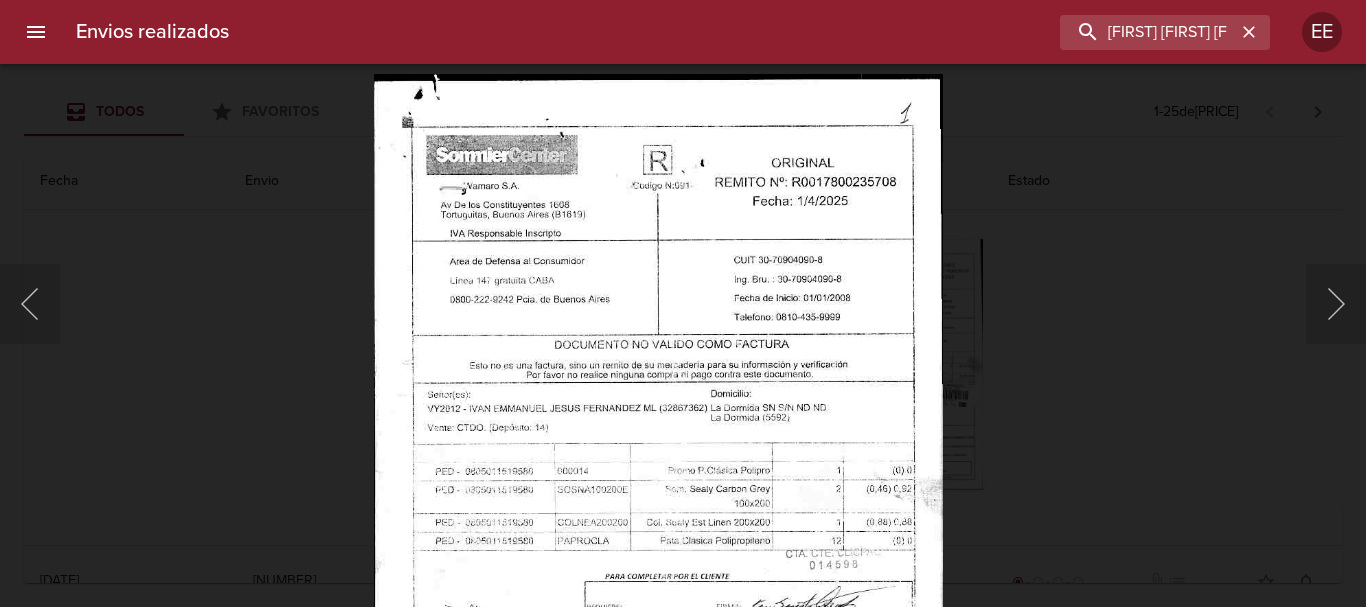 click at bounding box center (657, 483) 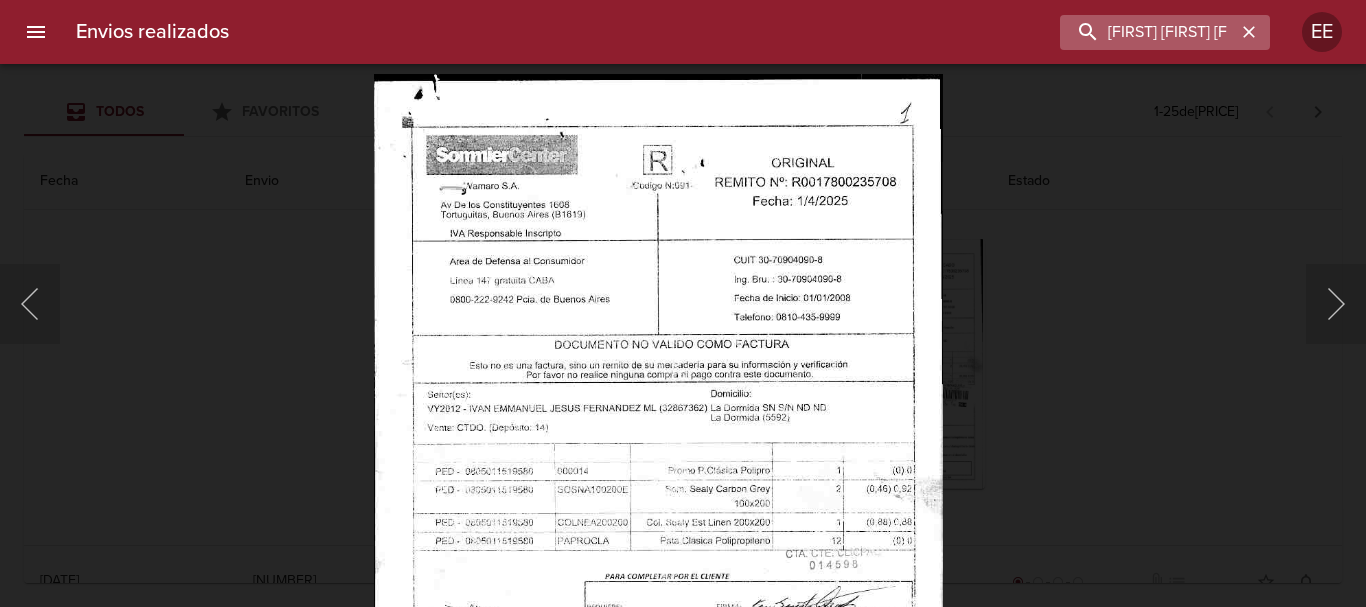 drag, startPoint x: 1140, startPoint y: 13, endPoint x: 1185, endPoint y: 30, distance: 48.104053 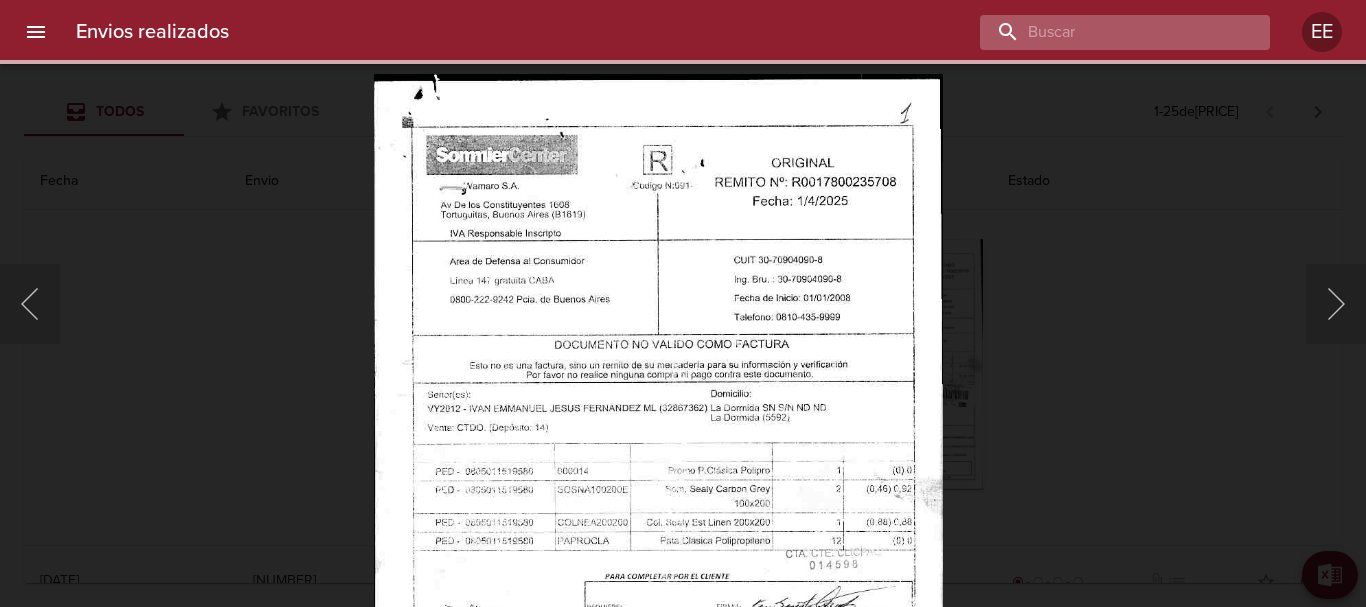 click at bounding box center (1108, 32) 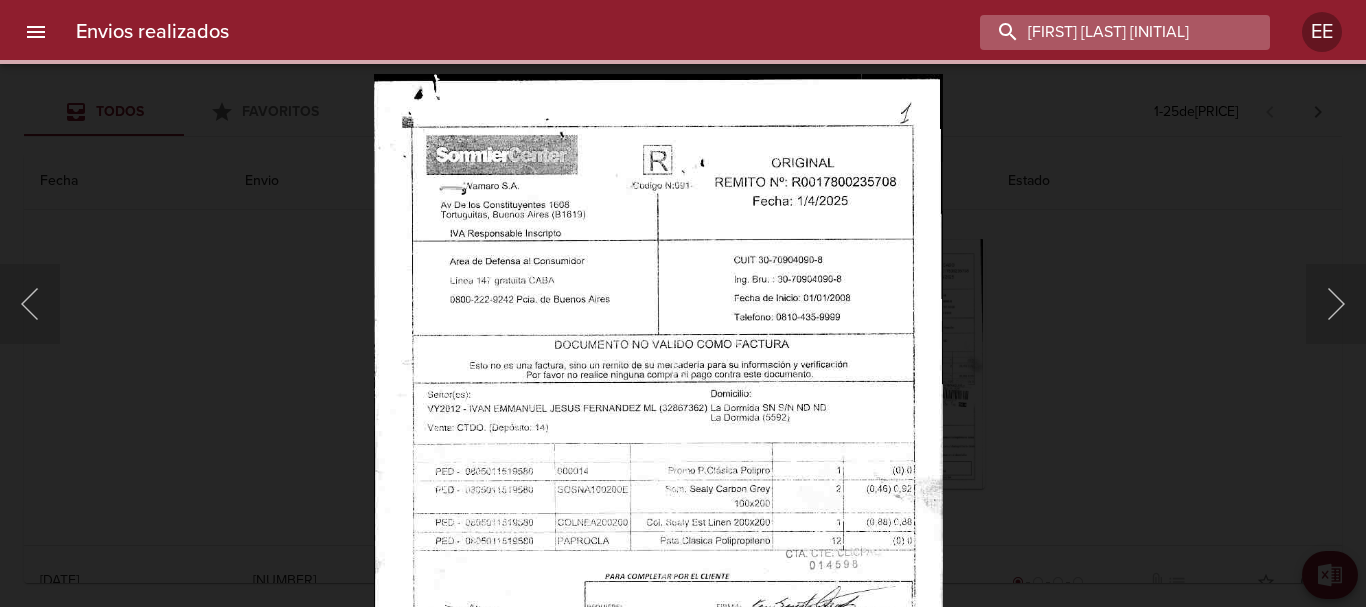 scroll, scrollTop: 0, scrollLeft: 47, axis: horizontal 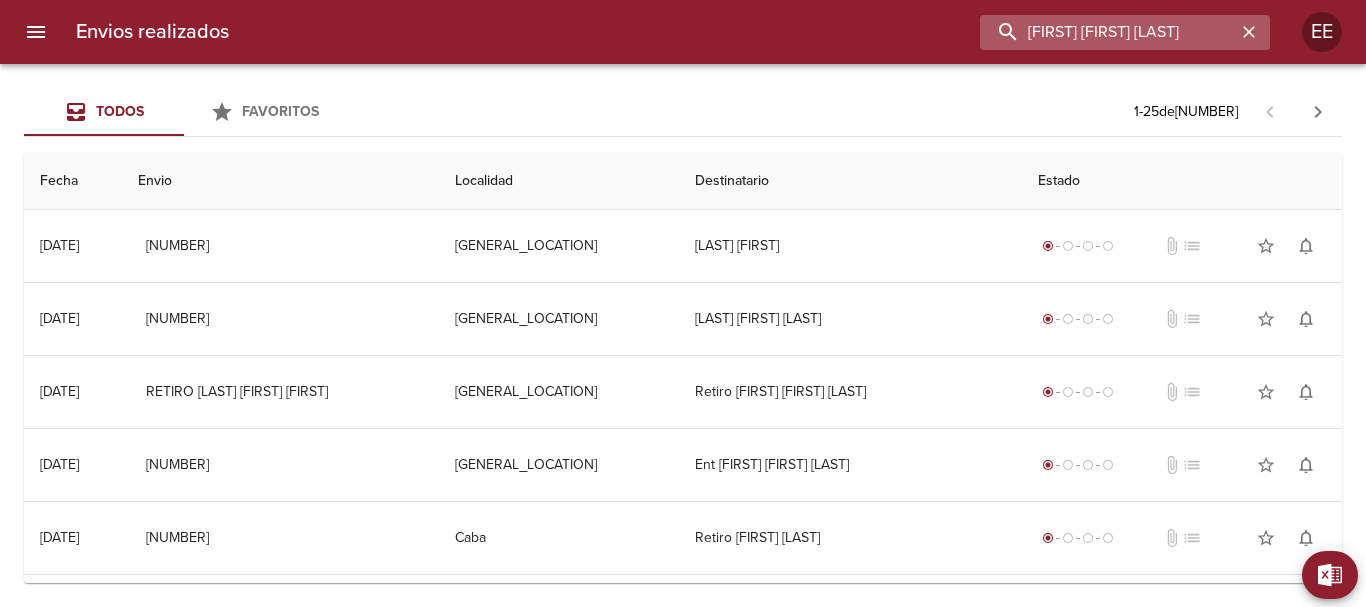 type on "[FIRST] [FIRST] [LAST]" 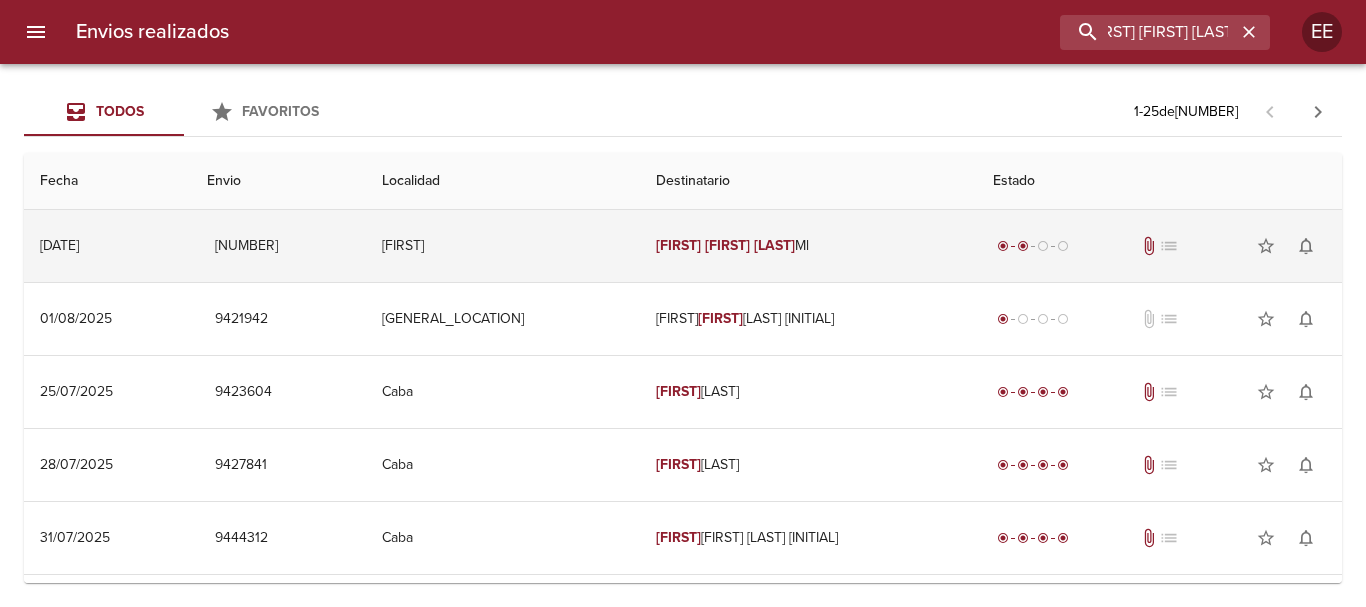 scroll, scrollTop: 0, scrollLeft: 0, axis: both 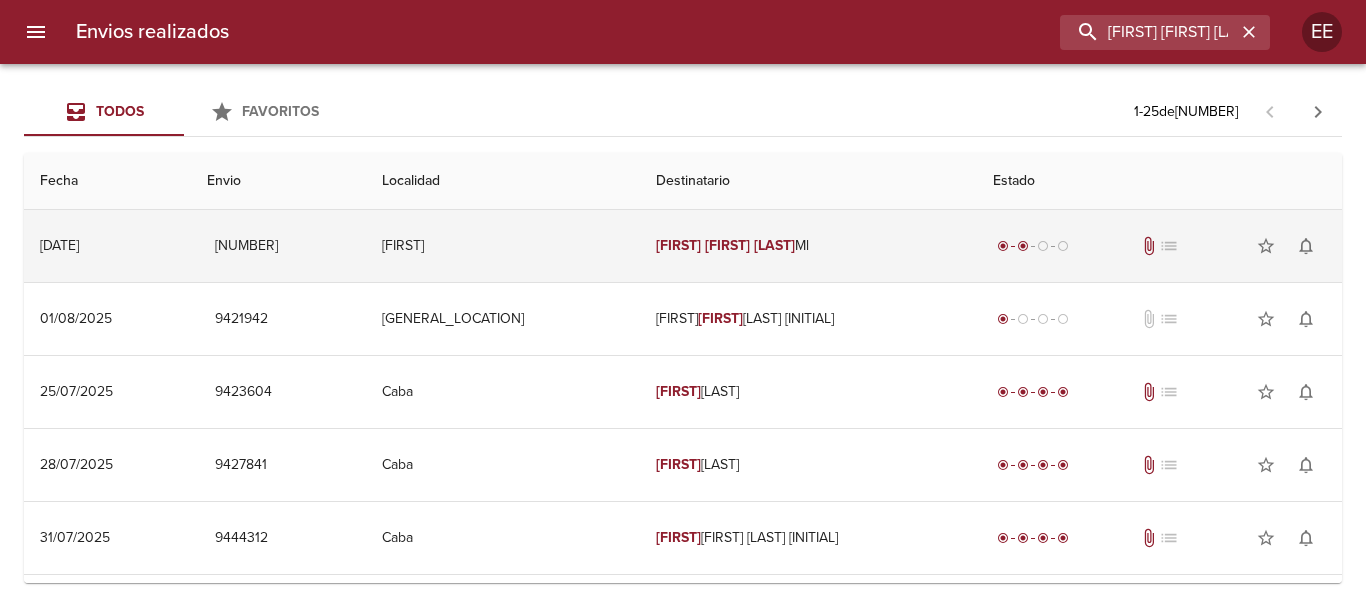drag, startPoint x: 742, startPoint y: 252, endPoint x: 741, endPoint y: 273, distance: 21.023796 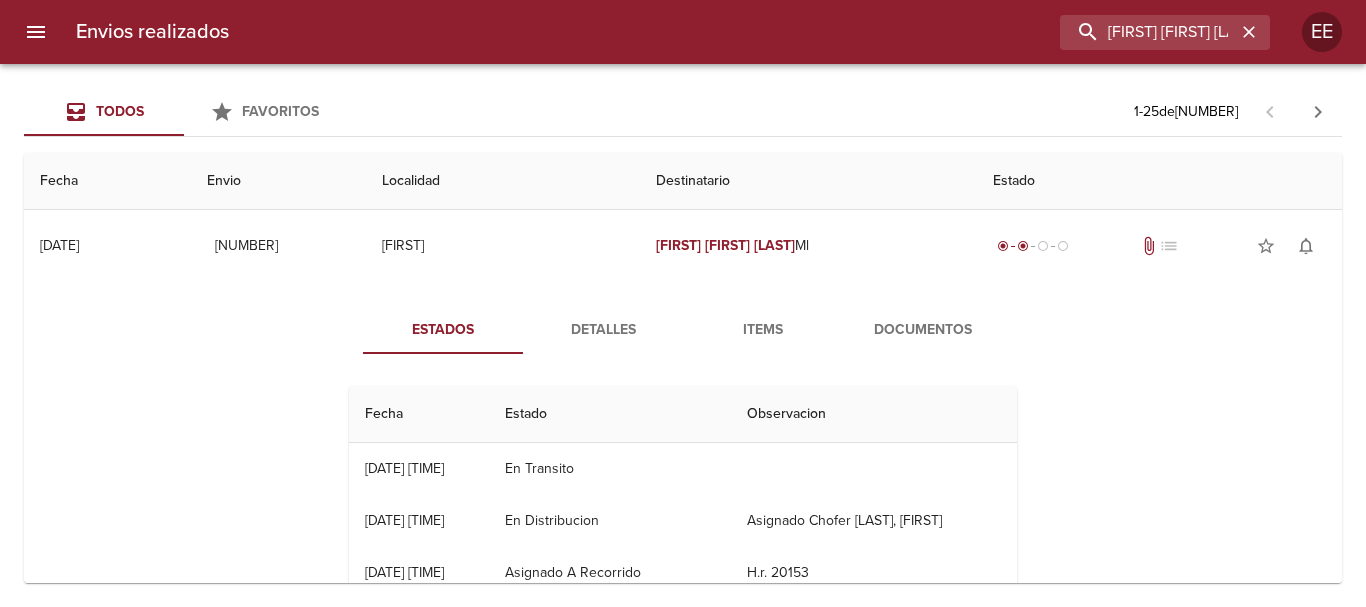 click on "Detalles" at bounding box center (603, 330) 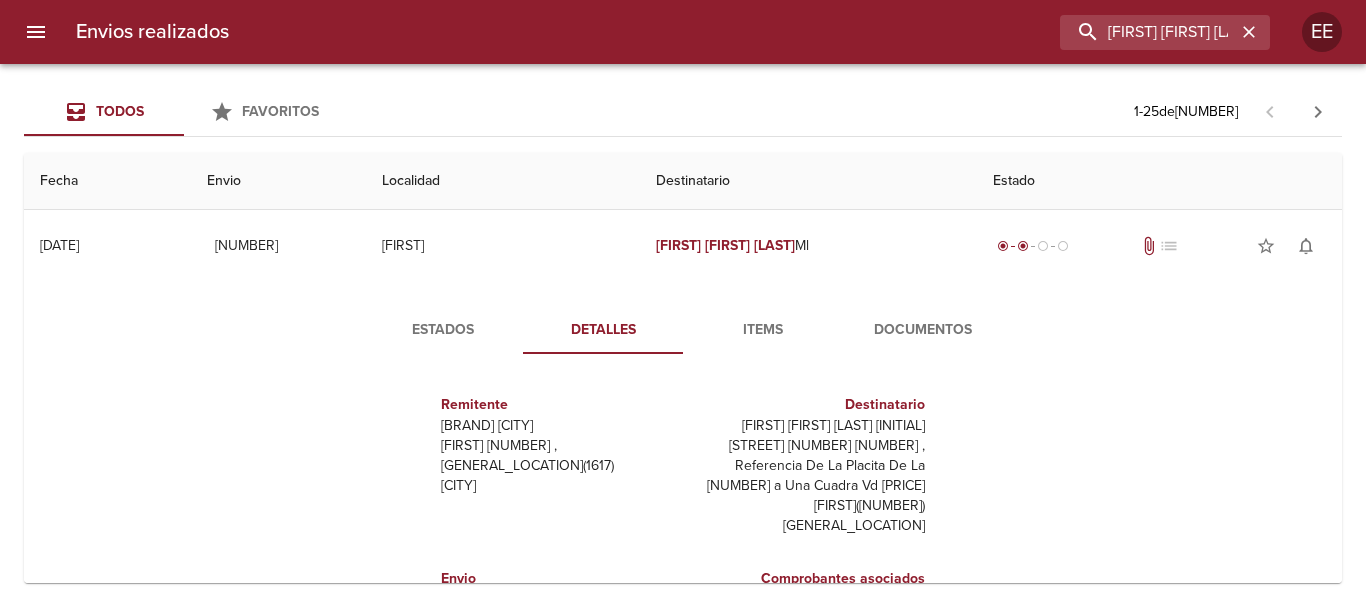 scroll, scrollTop: 50, scrollLeft: 0, axis: vertical 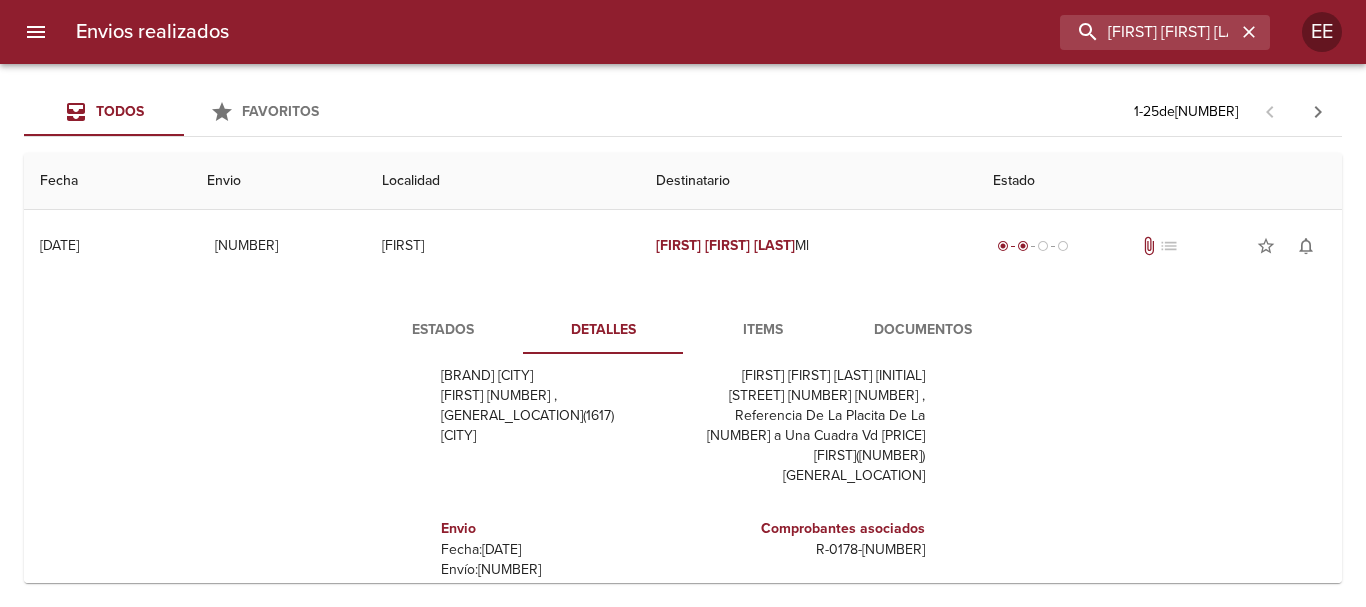 click on "Documentos" at bounding box center [923, 330] 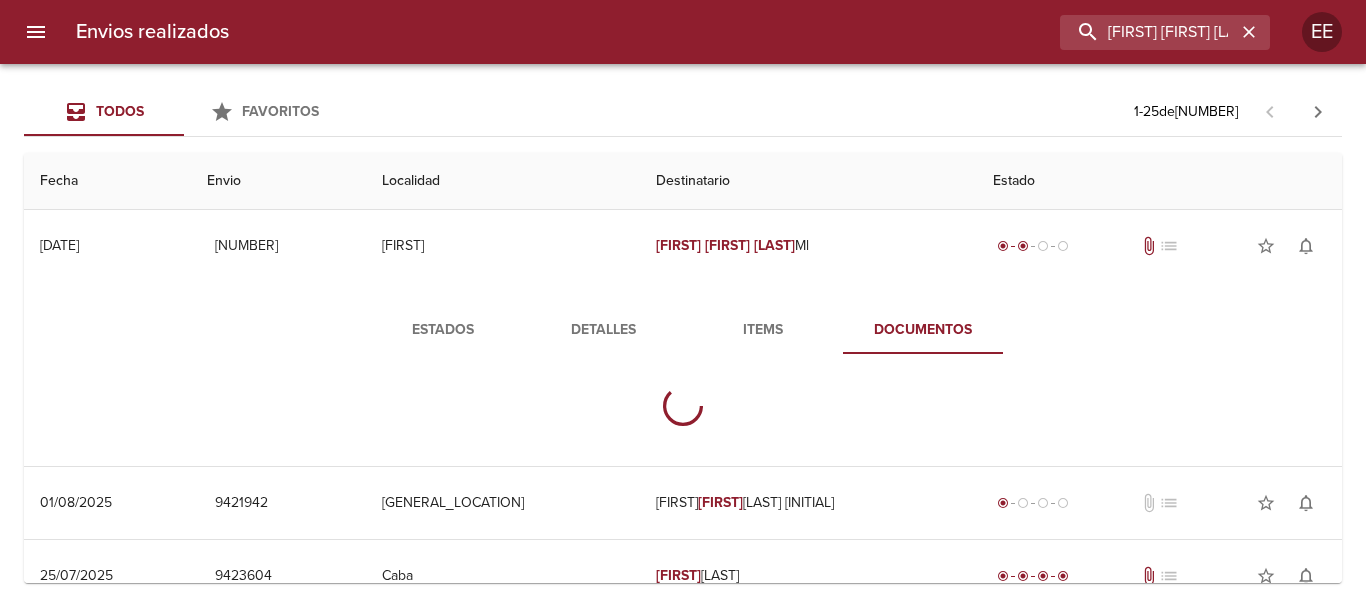 scroll, scrollTop: 0, scrollLeft: 0, axis: both 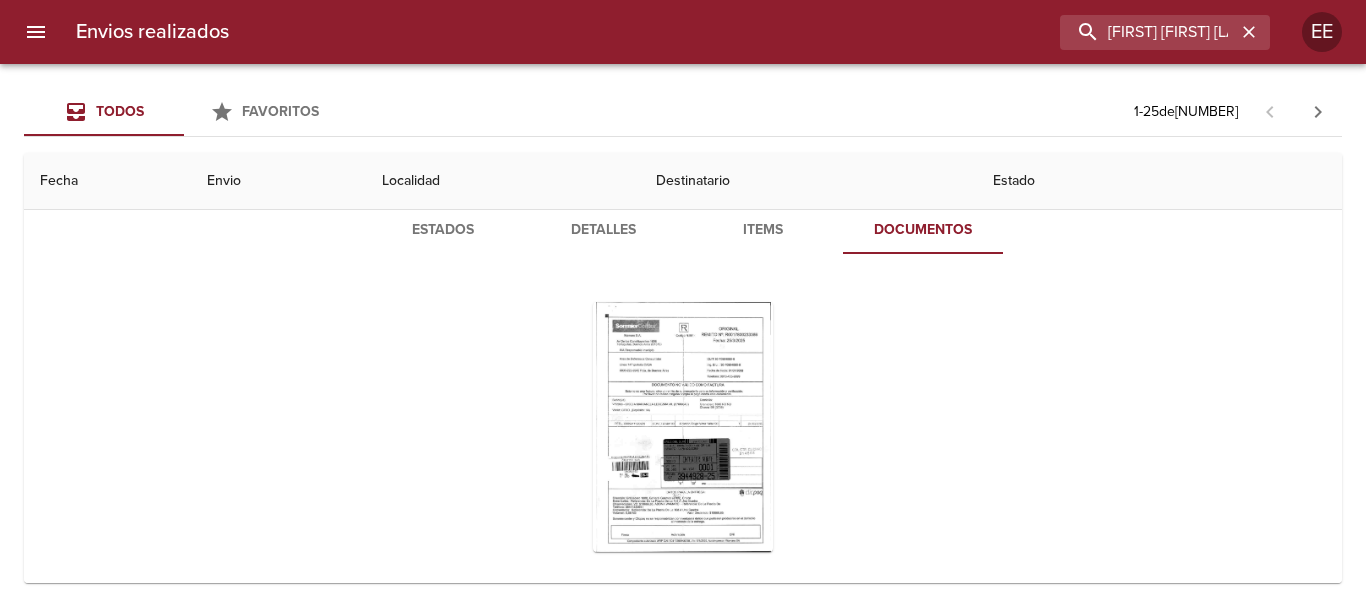 drag, startPoint x: 789, startPoint y: 226, endPoint x: 774, endPoint y: 263, distance: 39.92493 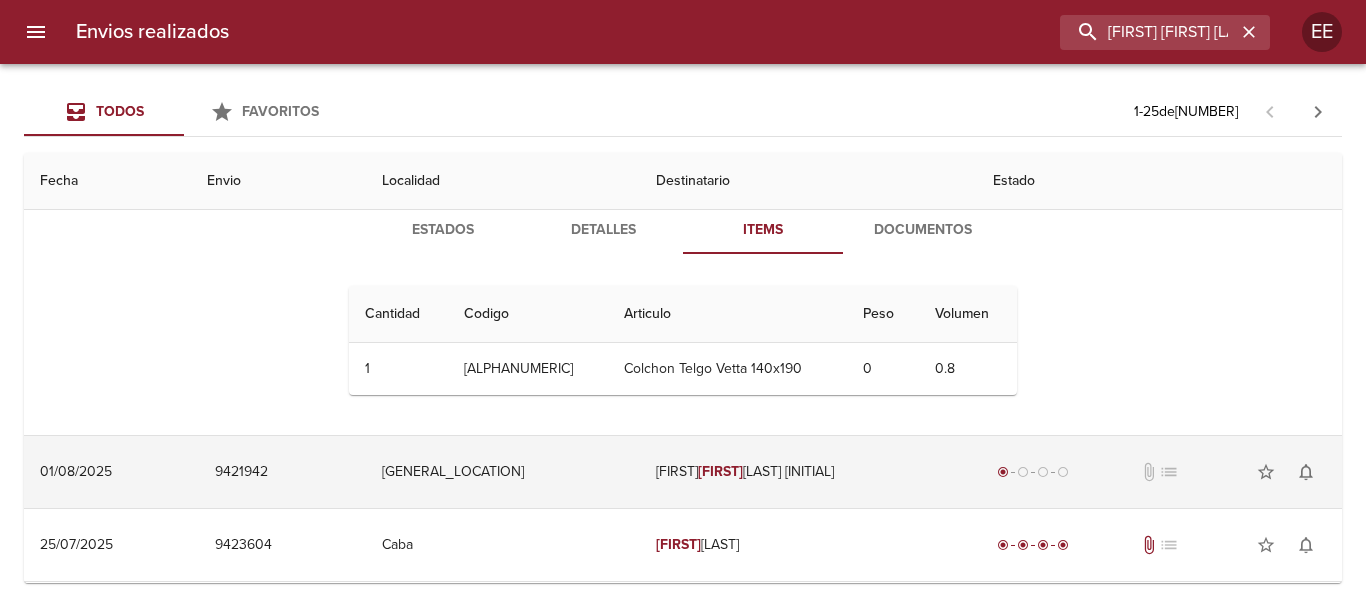 scroll, scrollTop: 0, scrollLeft: 0, axis: both 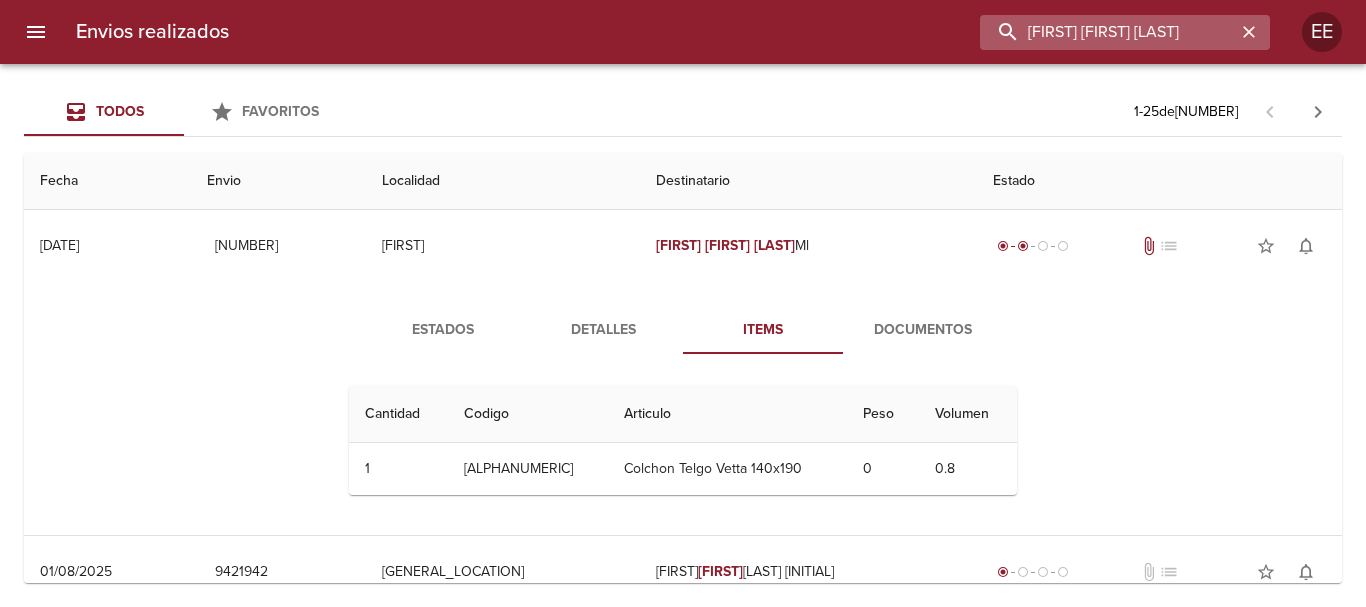 click on "[FIRST] [FIRST] [LAST]" at bounding box center [1108, 32] 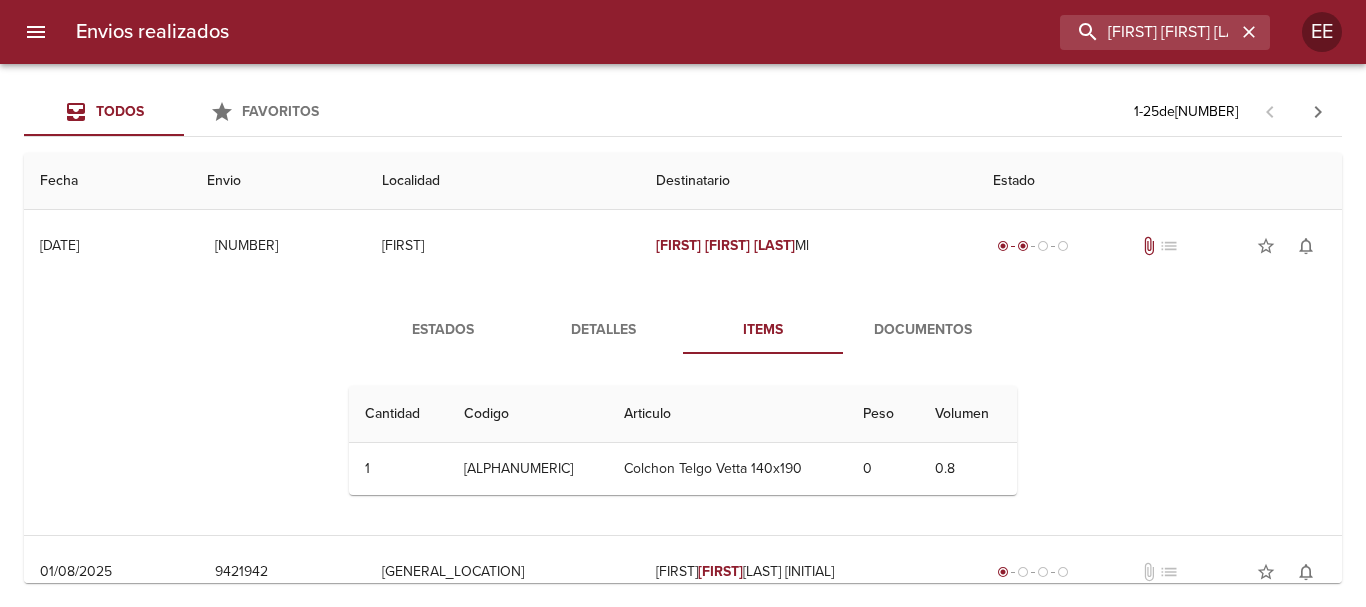 click on "Estados" at bounding box center [443, 330] 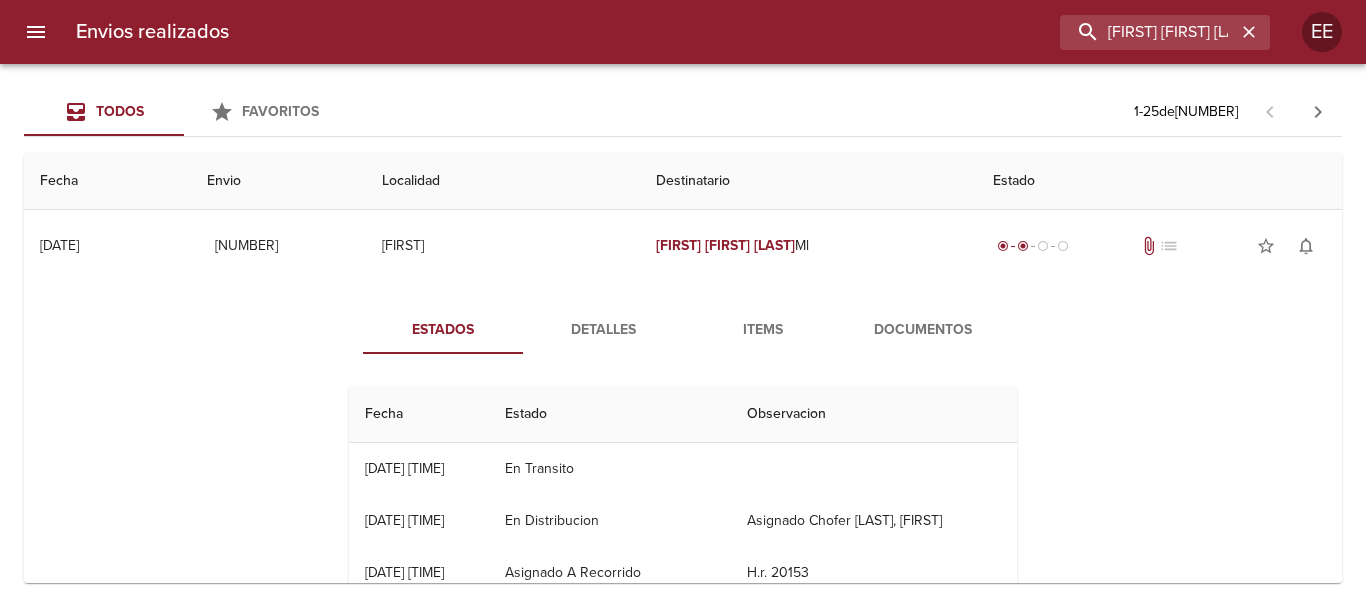 click on "Documentos" at bounding box center (923, 330) 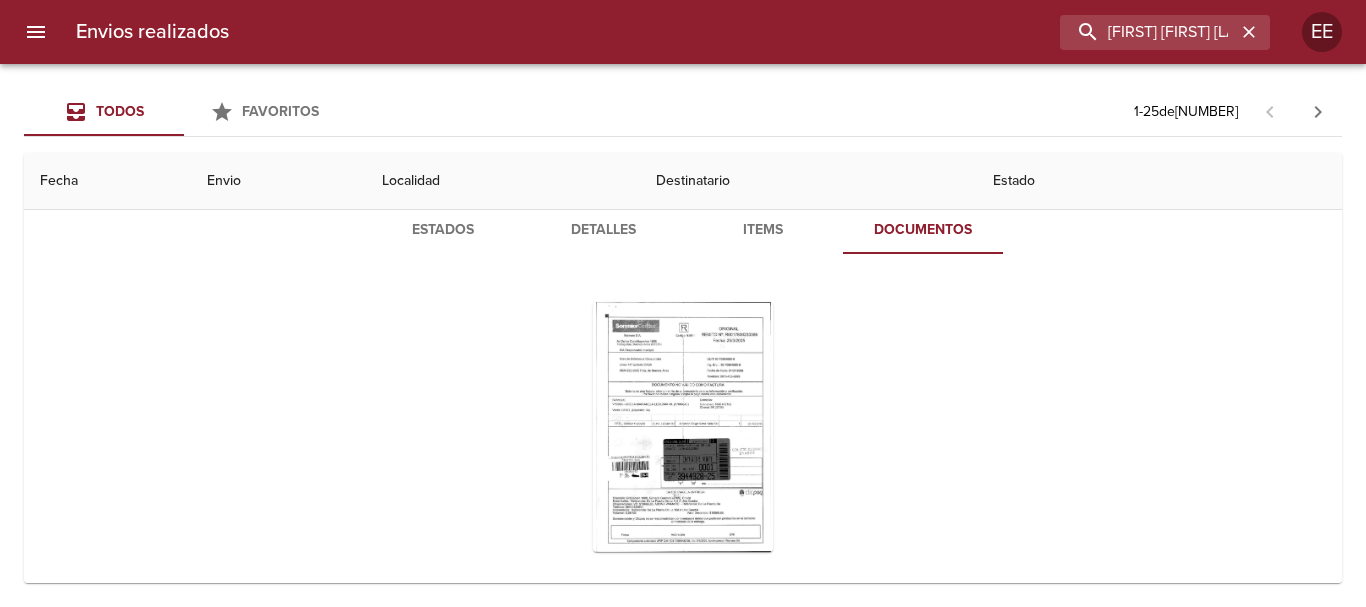 scroll, scrollTop: 0, scrollLeft: 0, axis: both 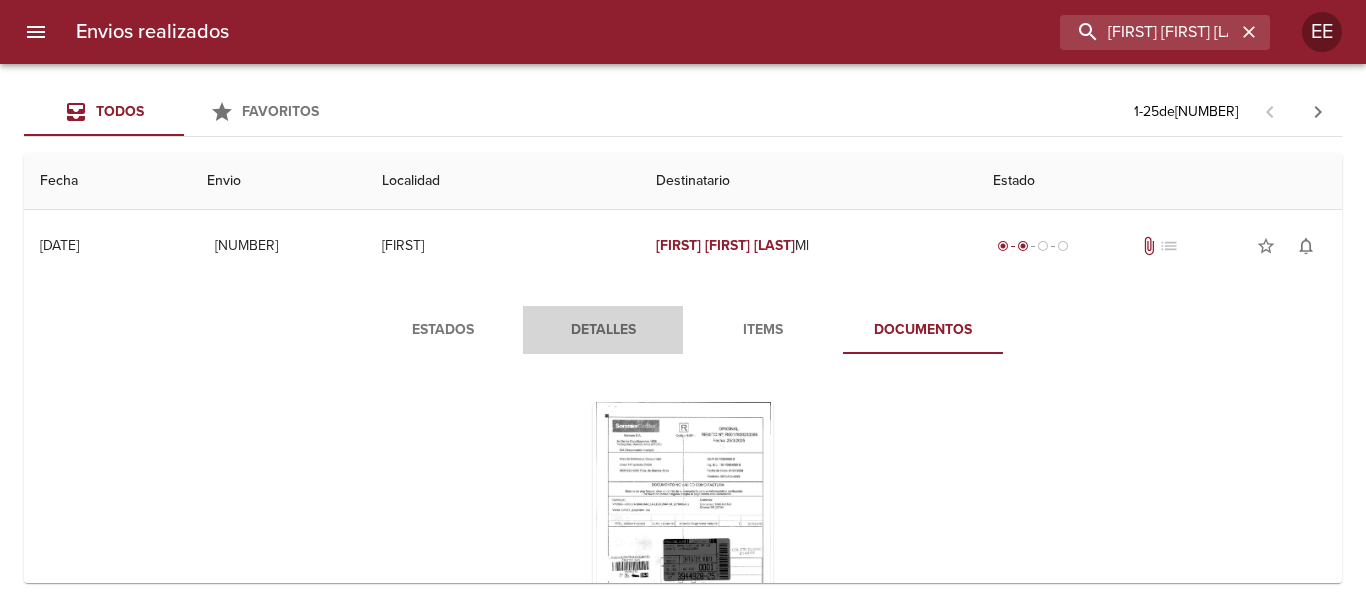 click on "Detalles" at bounding box center [603, 330] 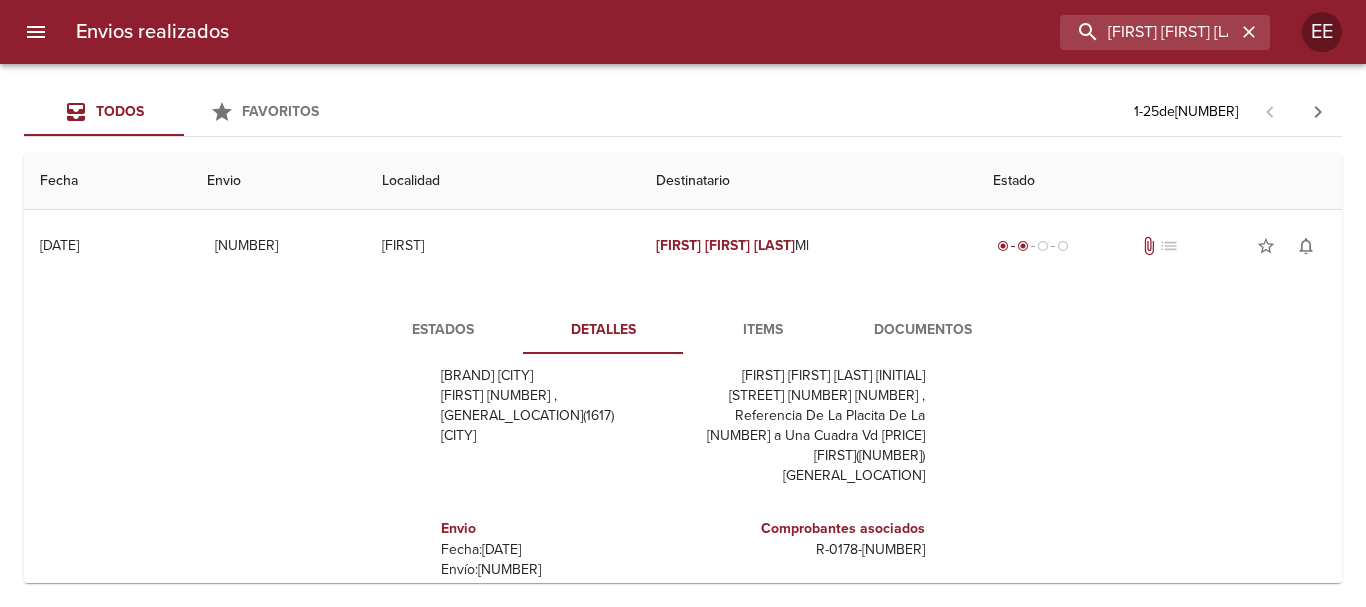 scroll, scrollTop: 0, scrollLeft: 0, axis: both 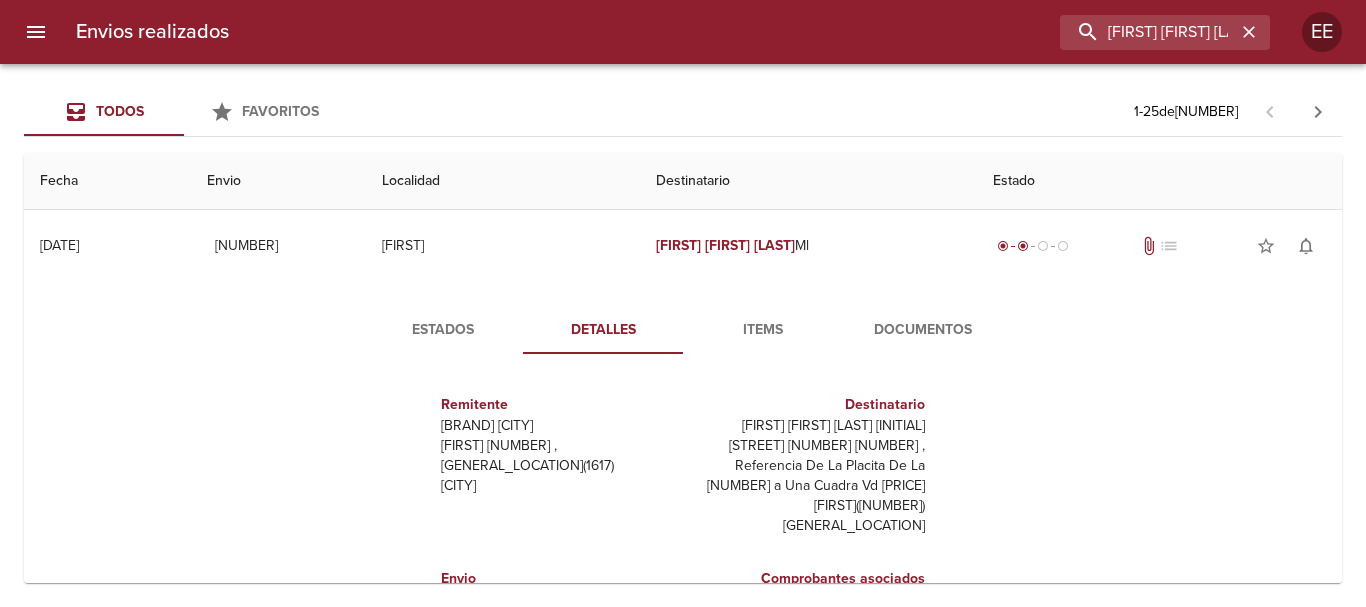 click on "Estados" at bounding box center (443, 330) 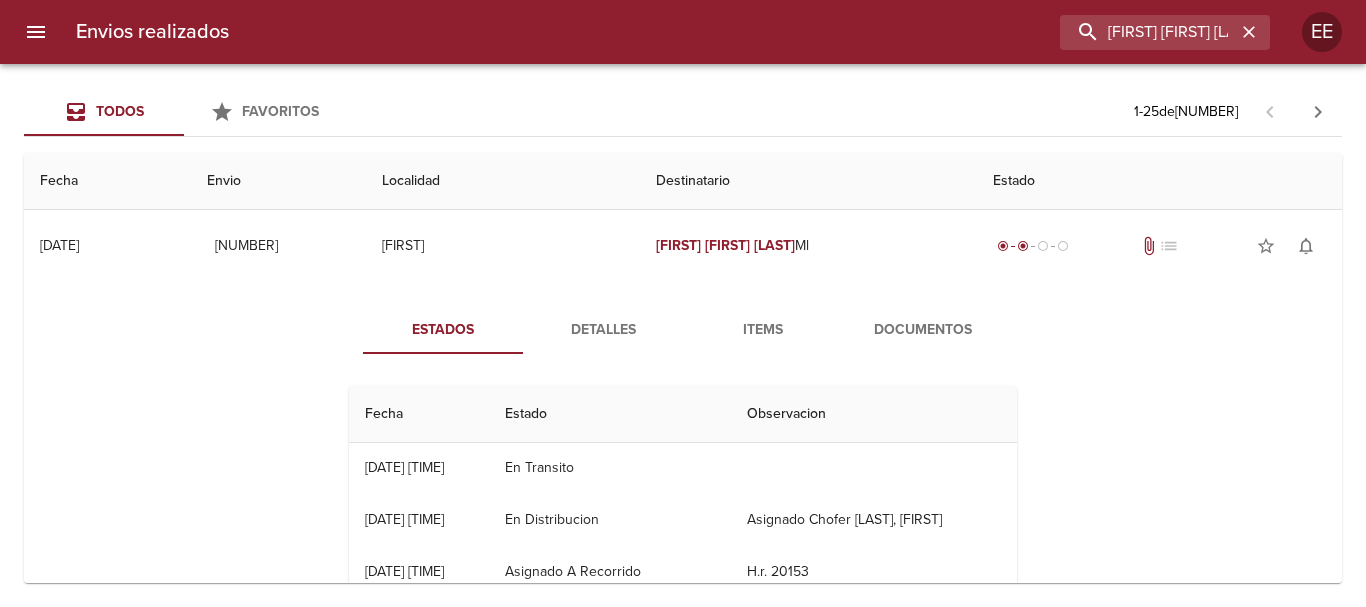 scroll, scrollTop: 0, scrollLeft: 0, axis: both 